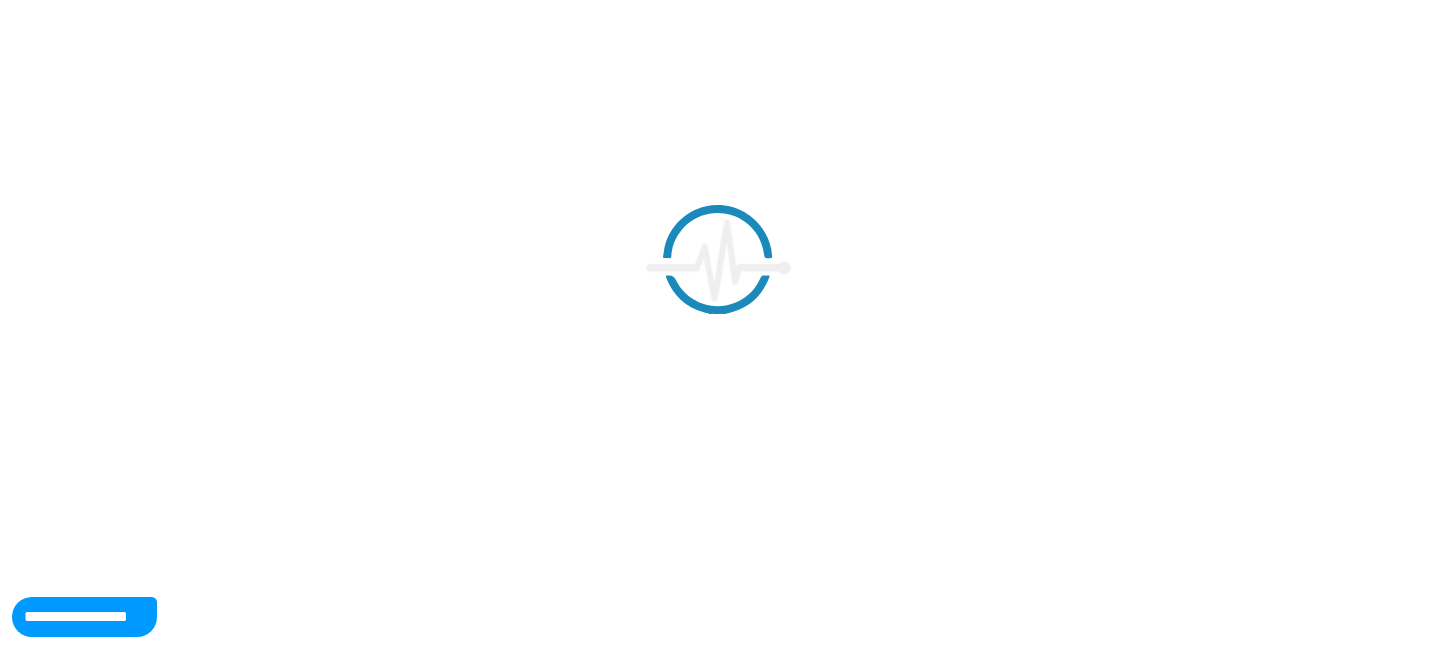 scroll, scrollTop: 0, scrollLeft: 0, axis: both 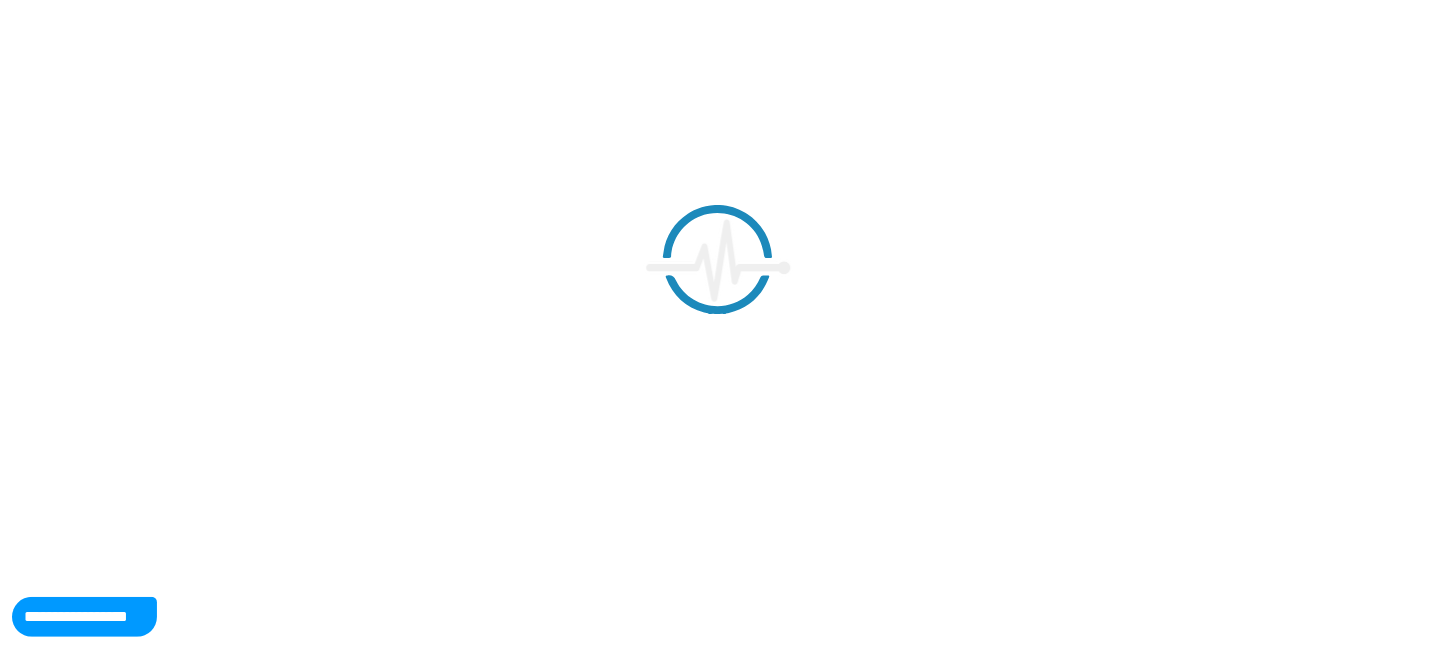 click at bounding box center [717, 324] 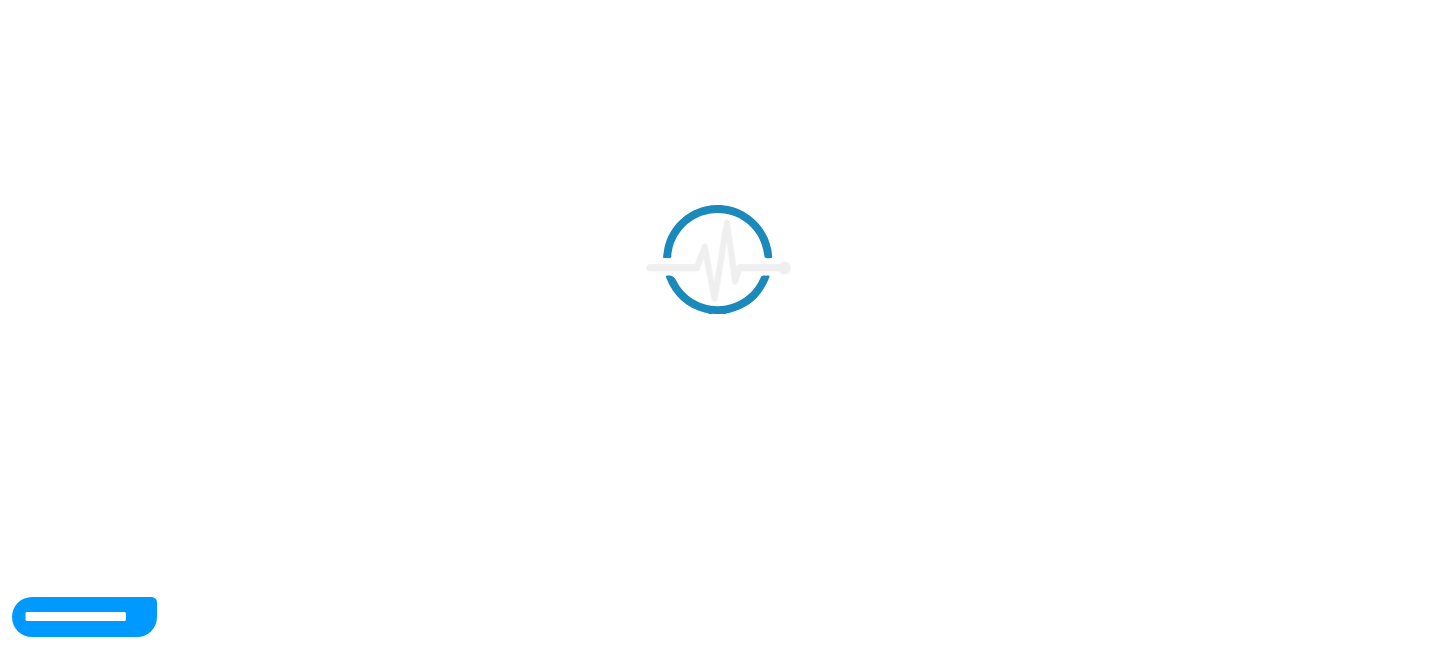 scroll, scrollTop: 0, scrollLeft: 0, axis: both 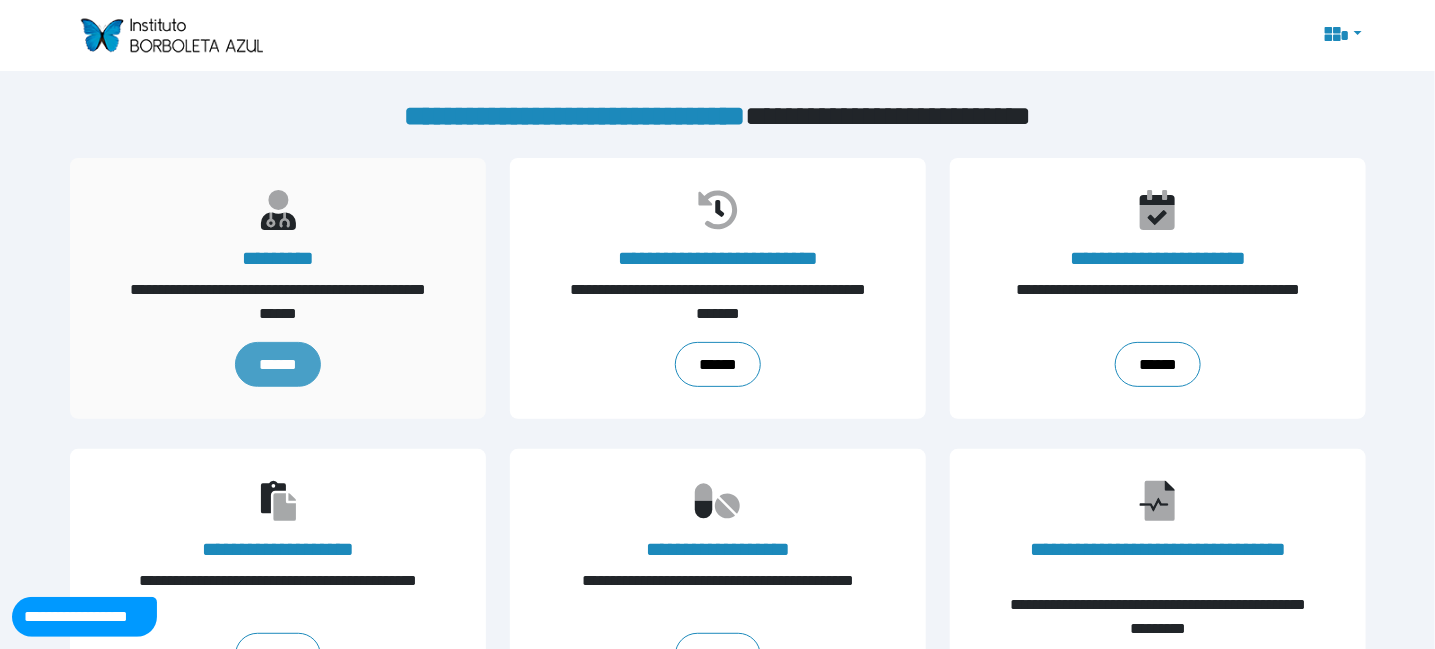 click on "******" at bounding box center (277, 364) 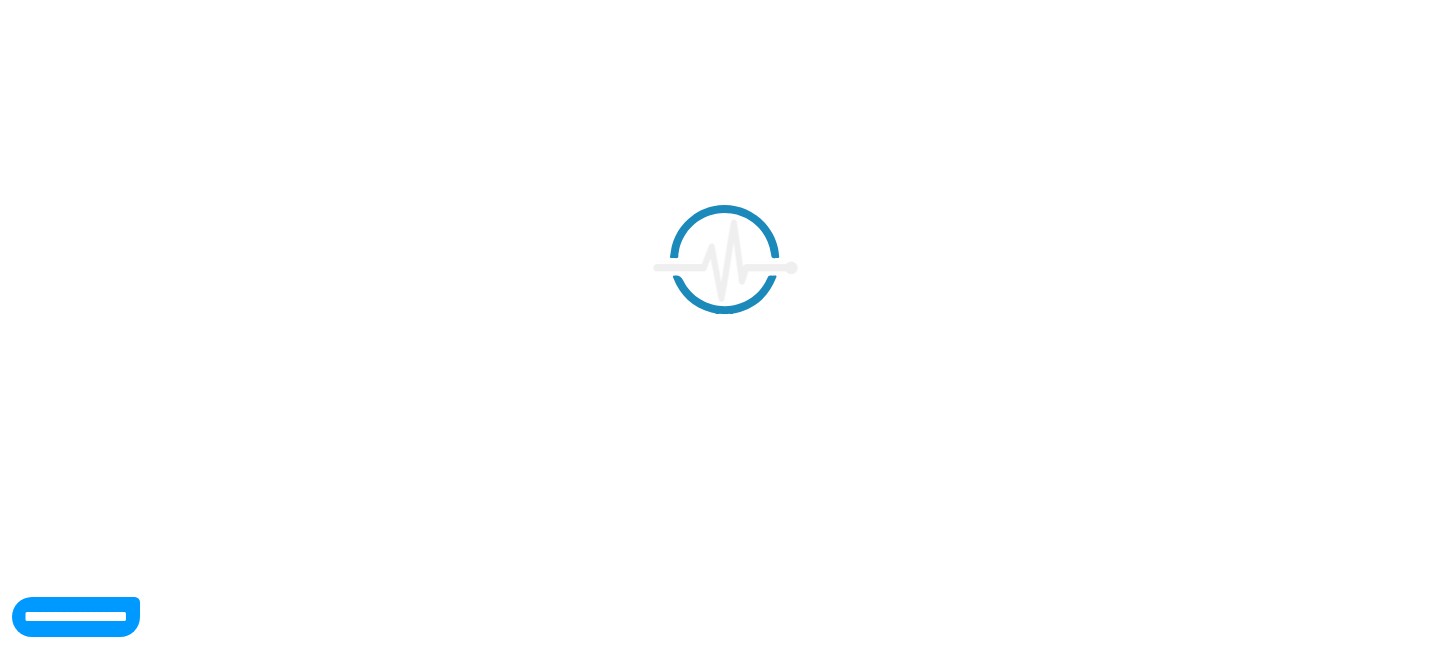 scroll, scrollTop: 0, scrollLeft: 0, axis: both 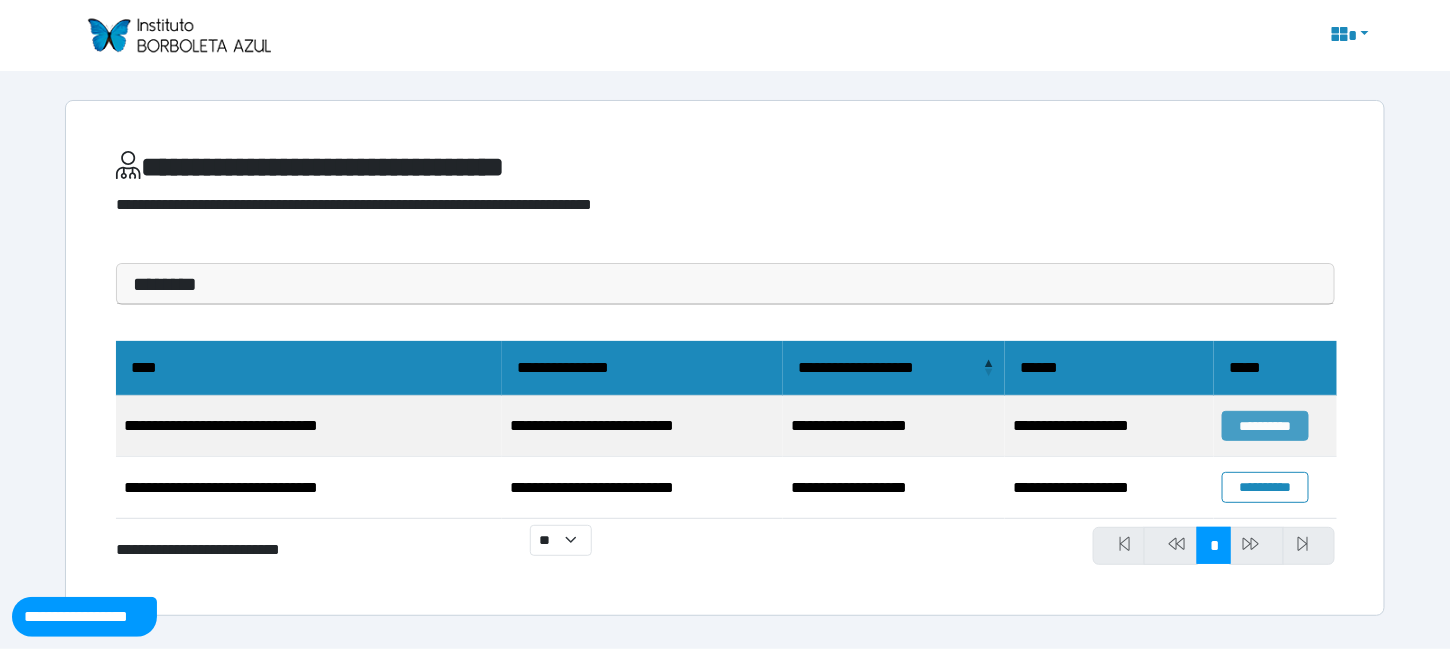 click on "**********" at bounding box center (1265, 426) 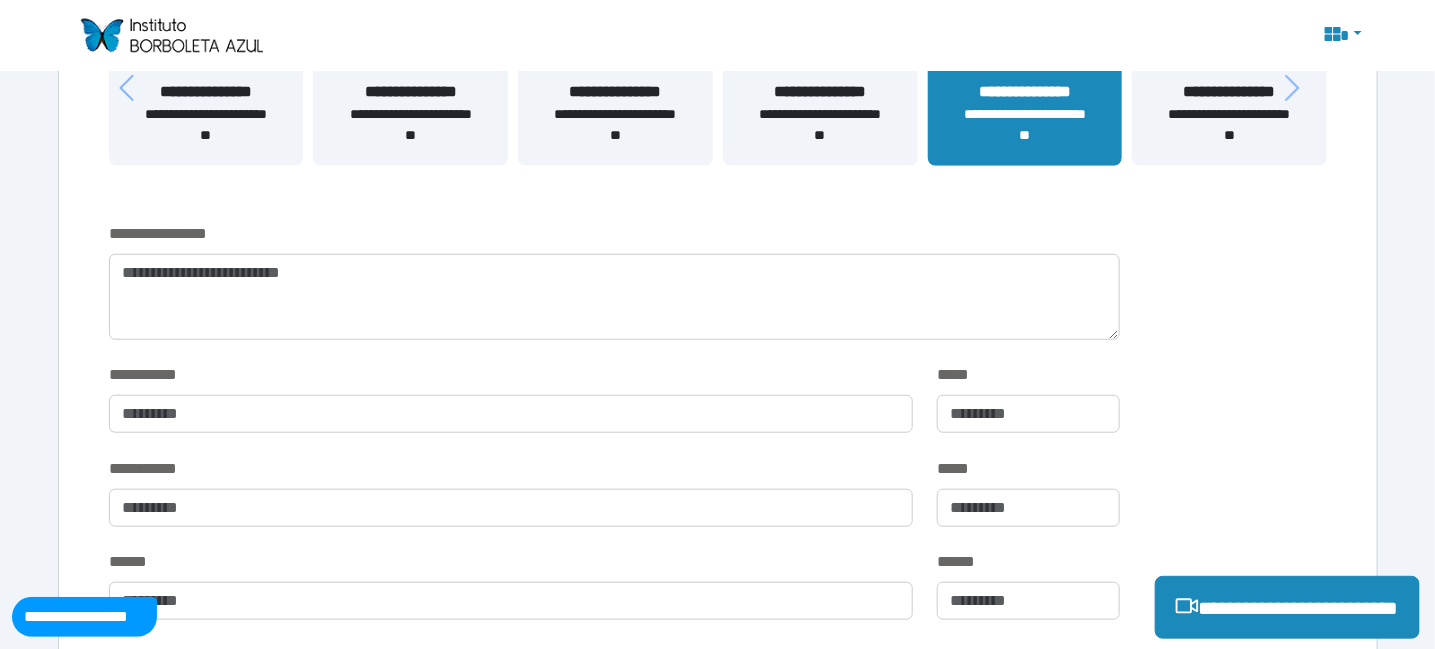 scroll, scrollTop: 400, scrollLeft: 0, axis: vertical 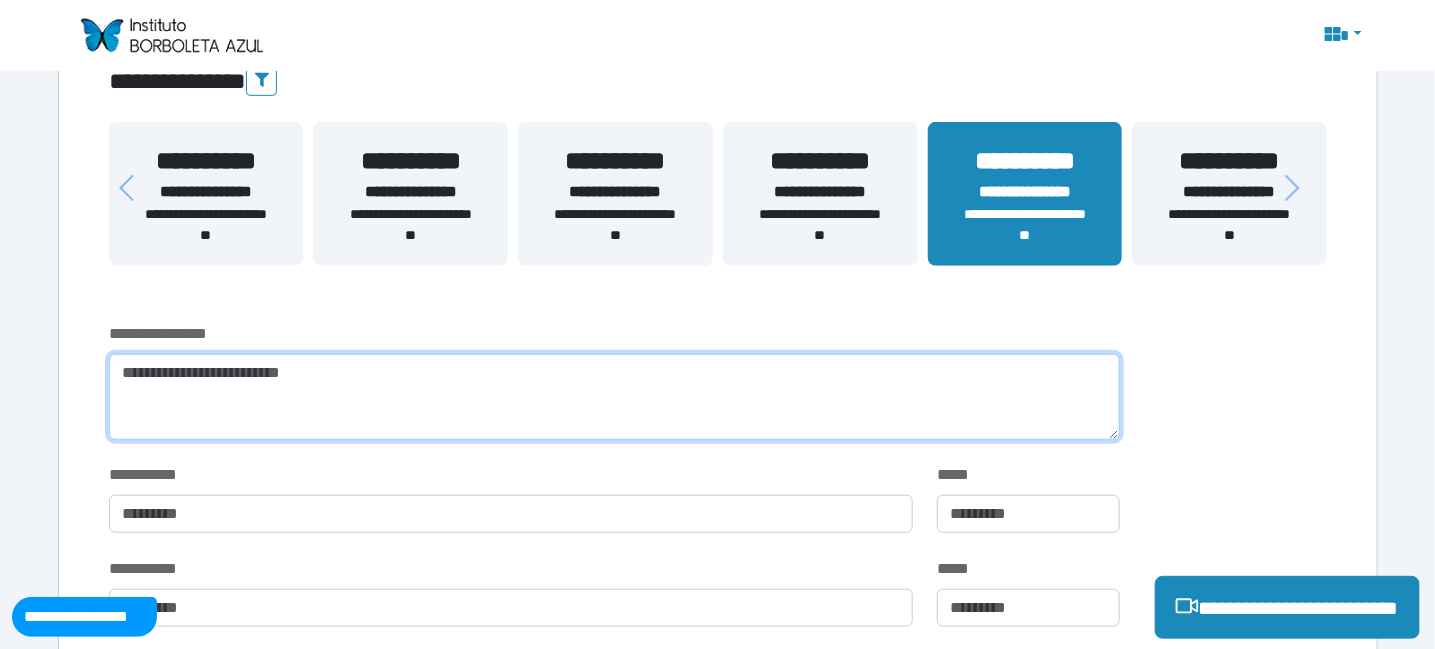 click at bounding box center [614, 397] 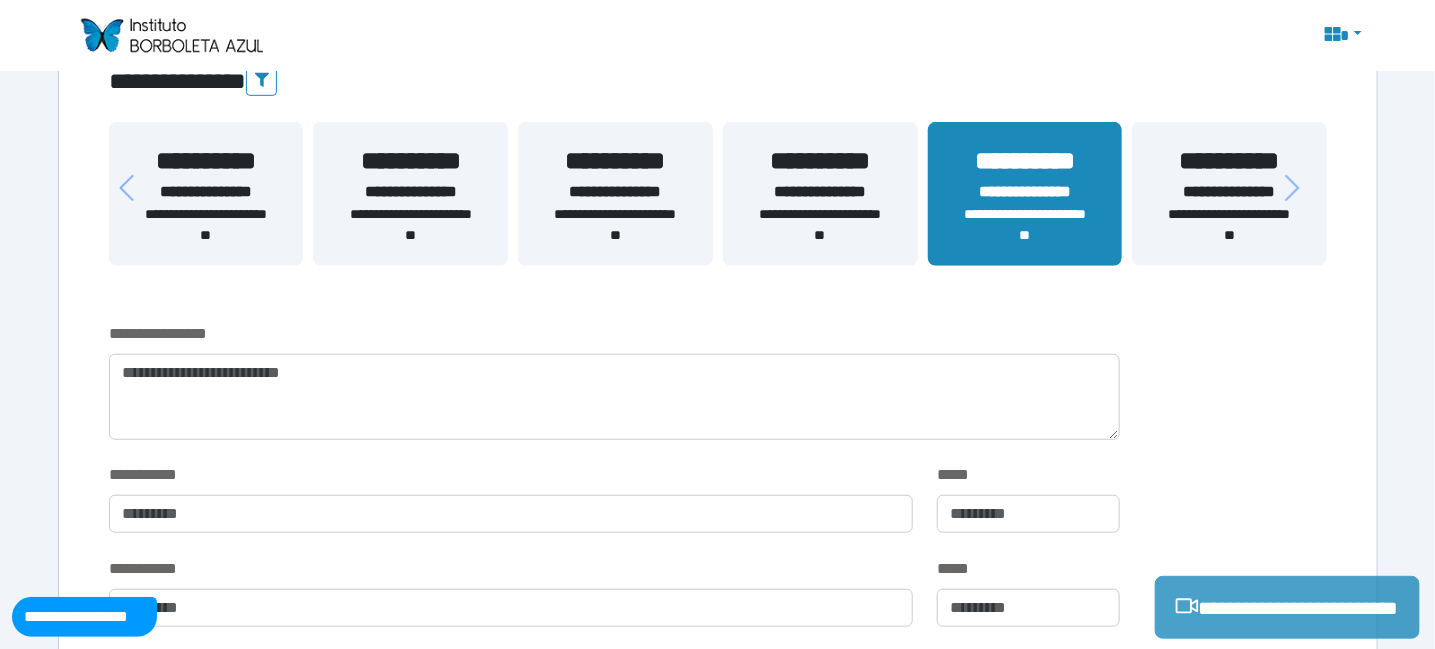 click on "**********" at bounding box center (1287, 607) 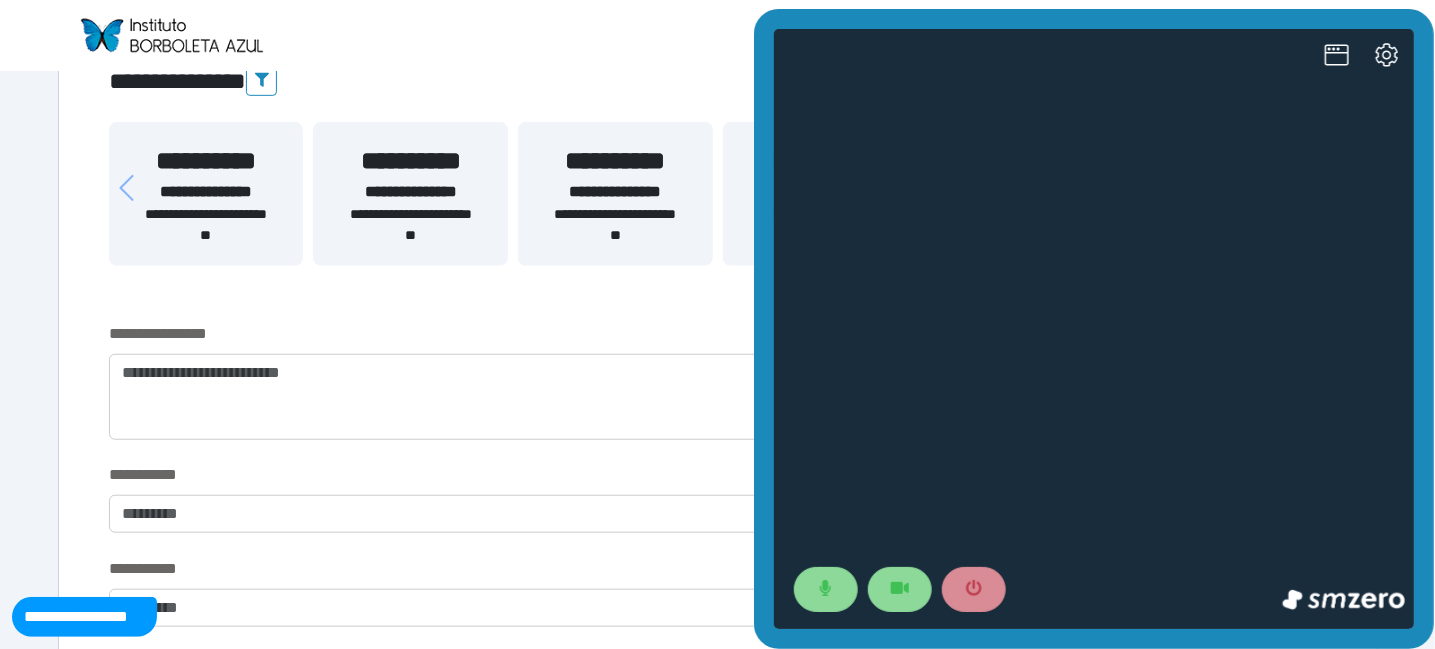 scroll, scrollTop: 0, scrollLeft: 0, axis: both 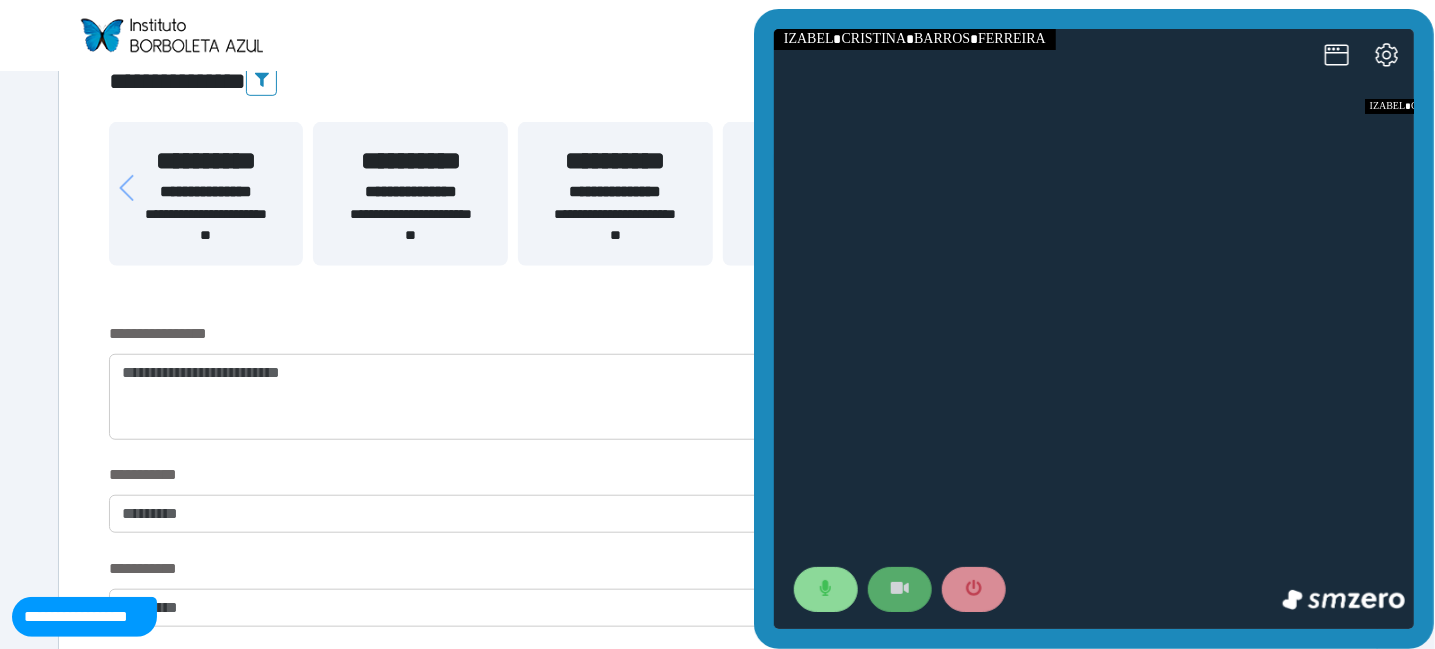 click 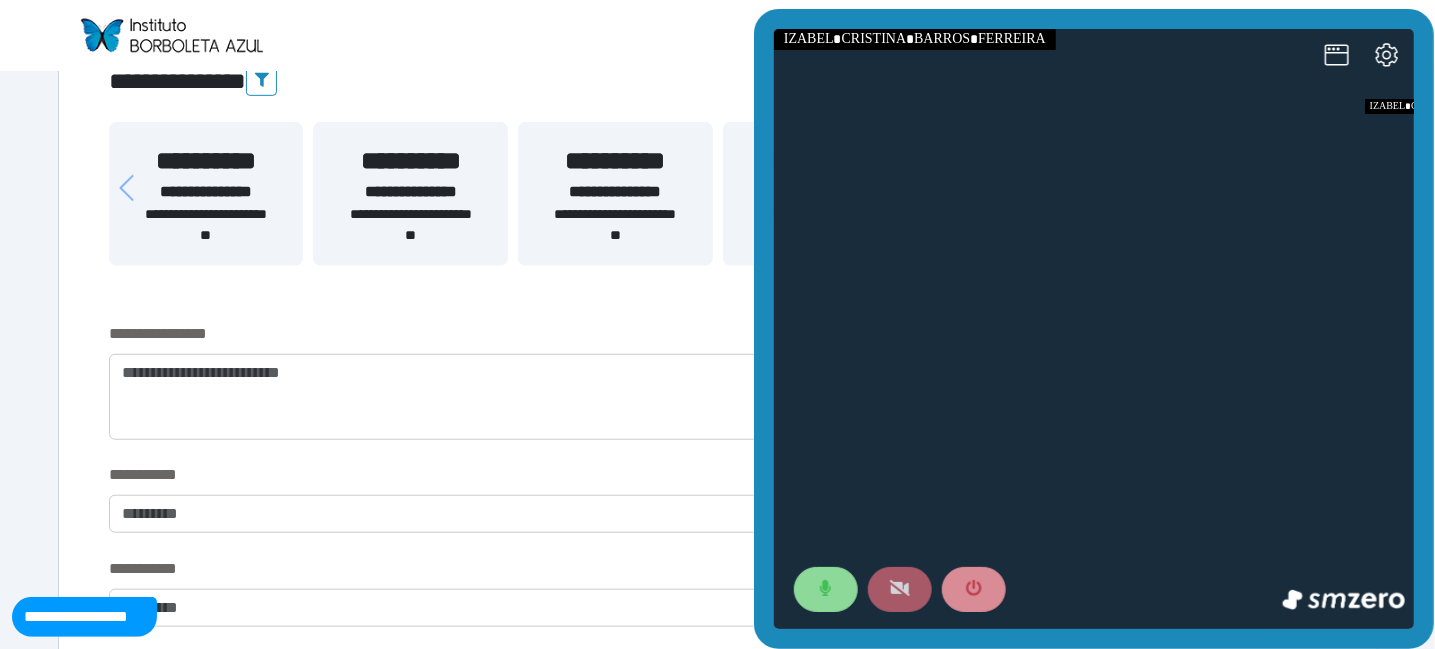 click 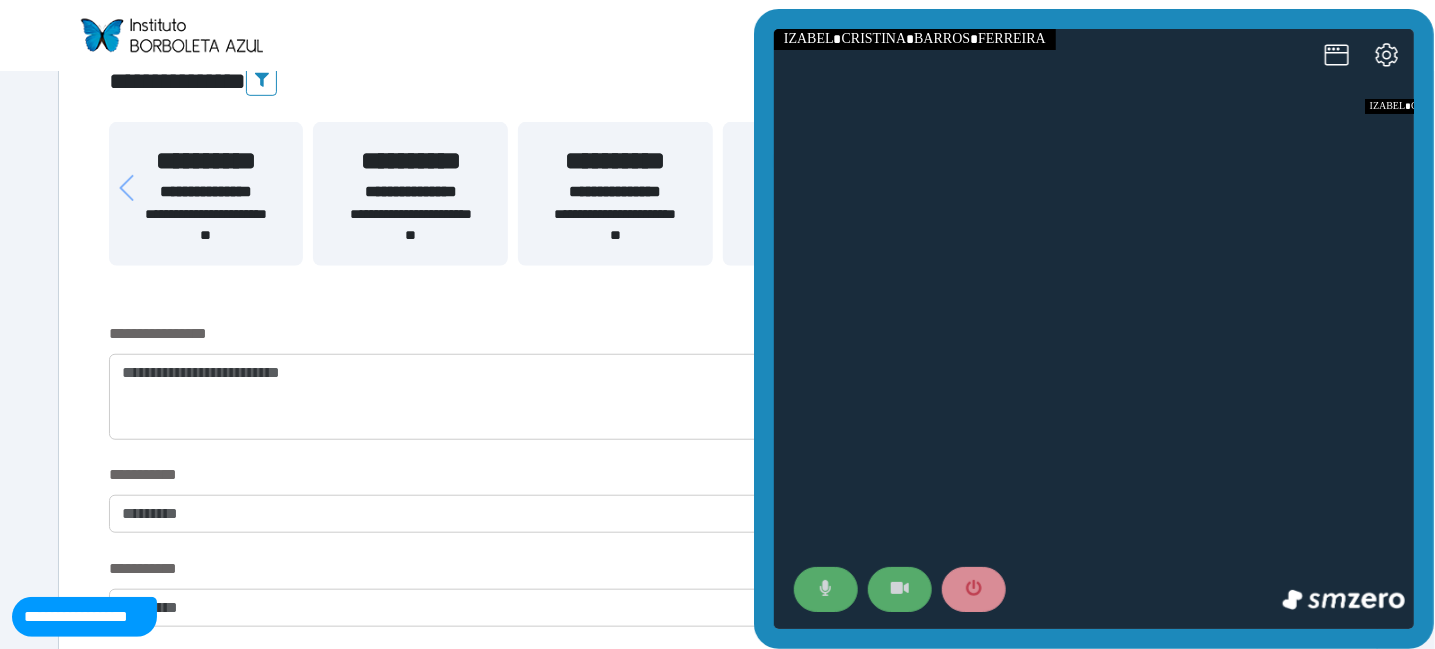 click at bounding box center [825, 589] 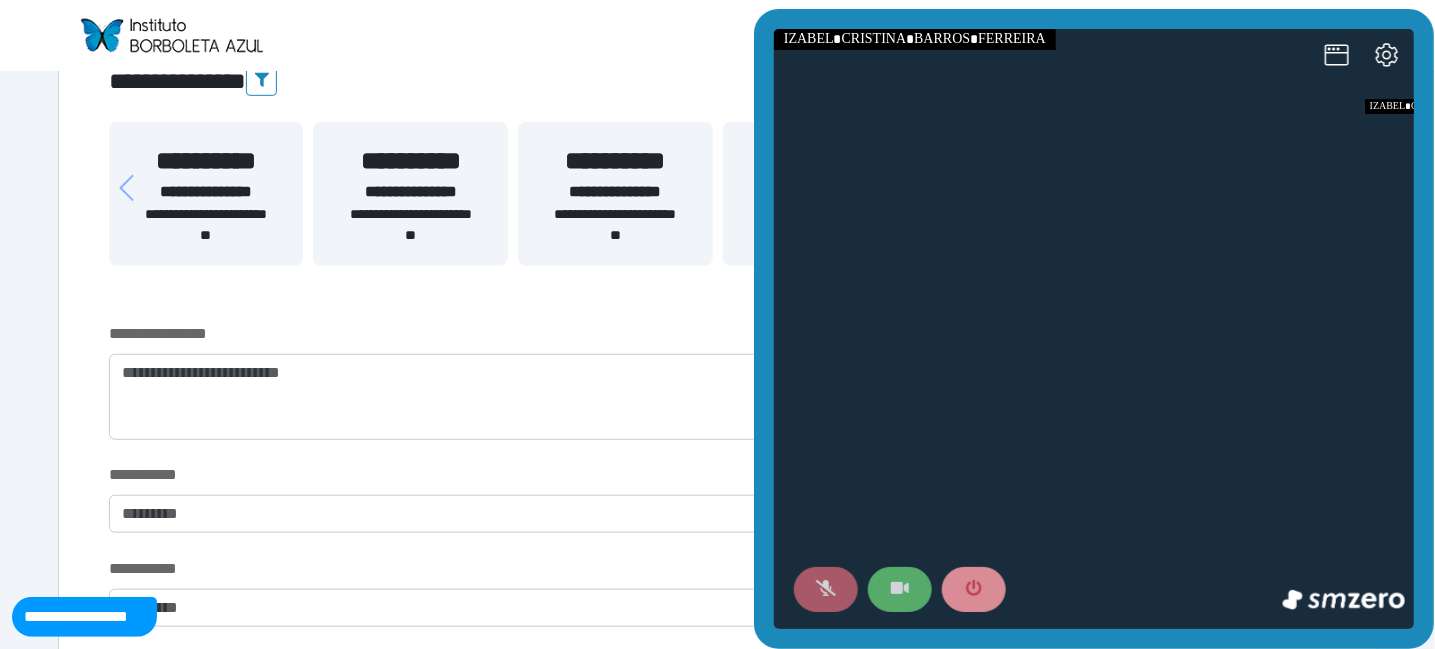 click at bounding box center [825, 589] 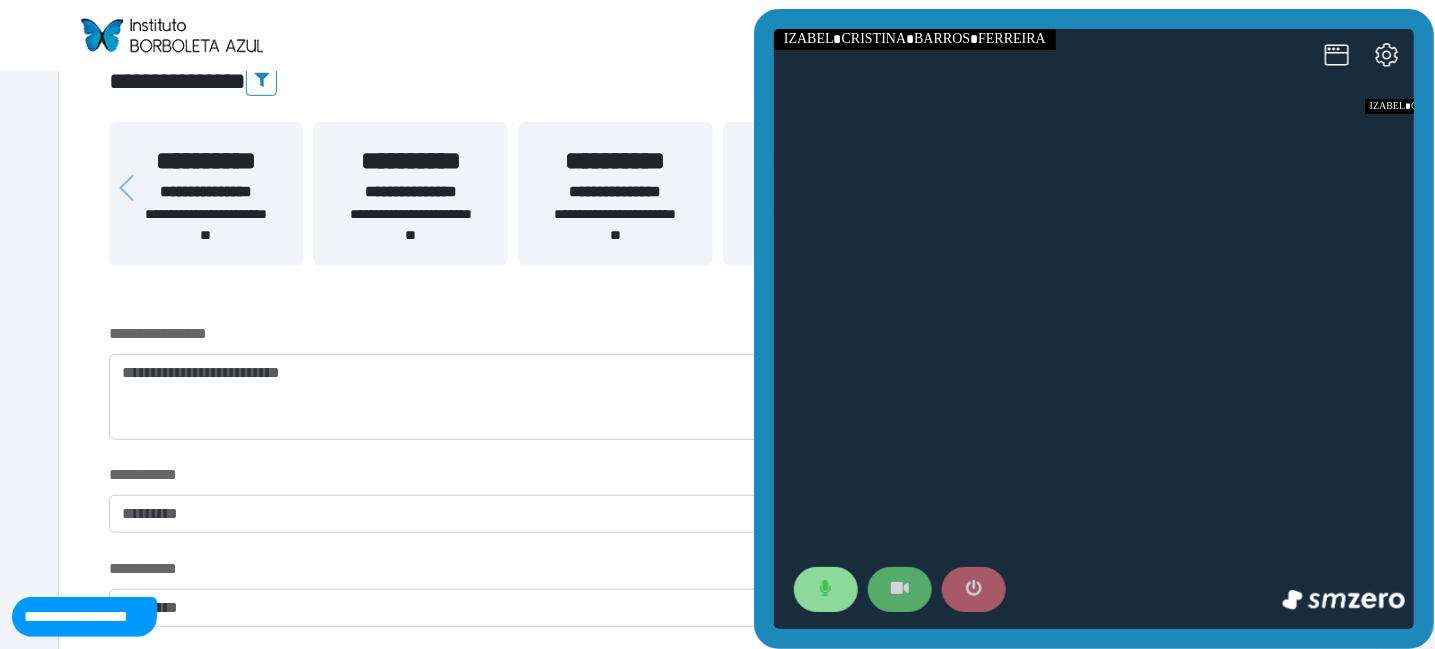 click 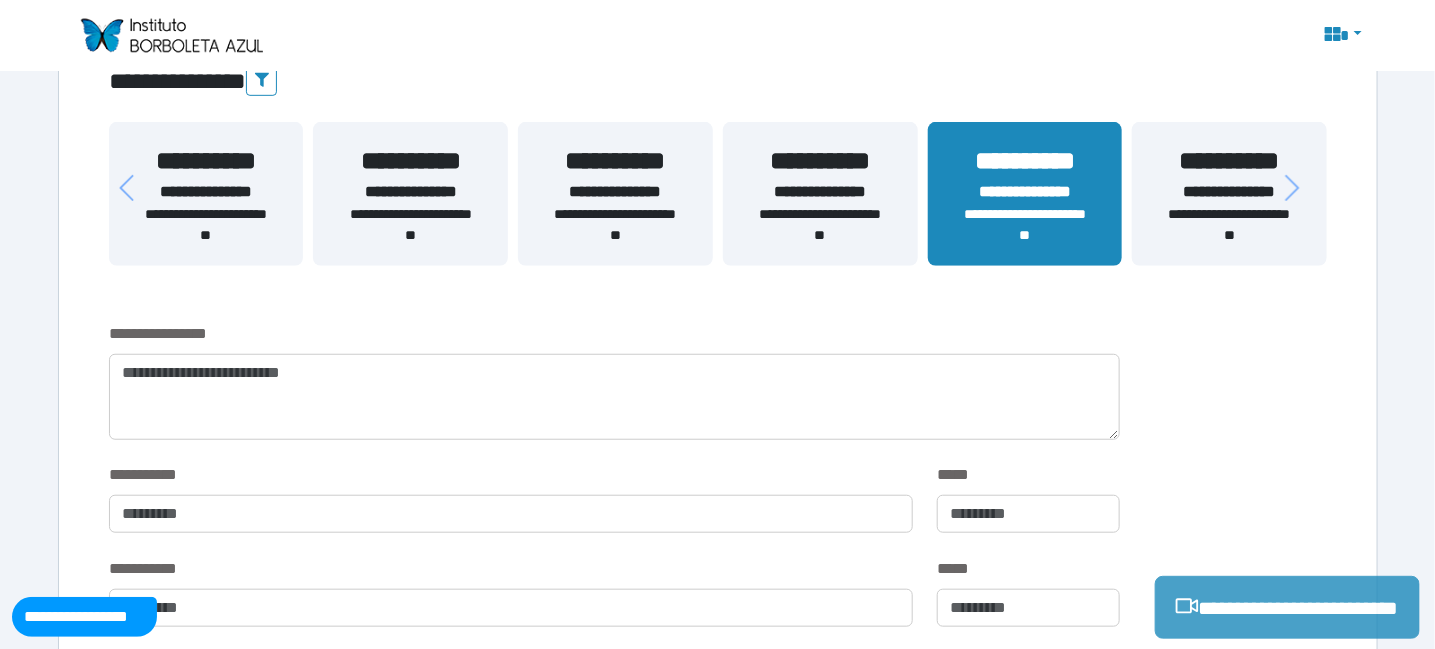 click on "**********" at bounding box center (1287, 607) 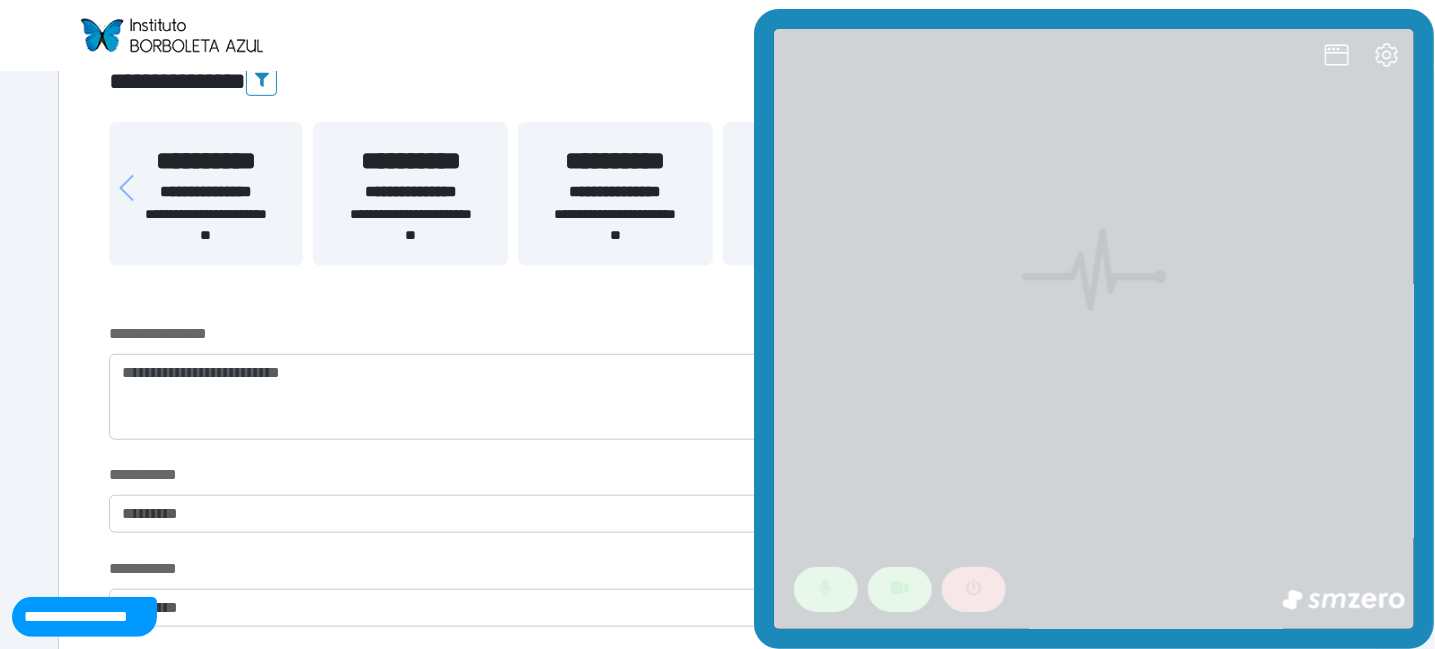 scroll, scrollTop: 0, scrollLeft: 0, axis: both 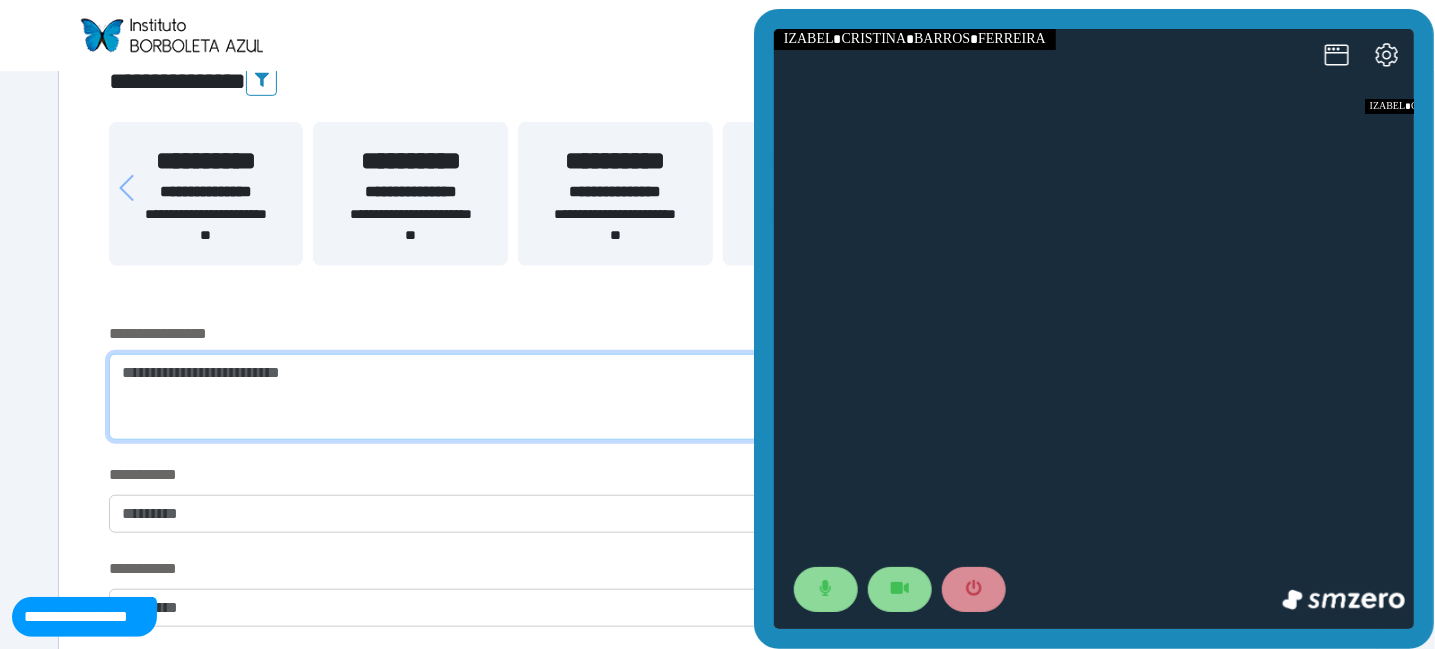 click at bounding box center [614, 397] 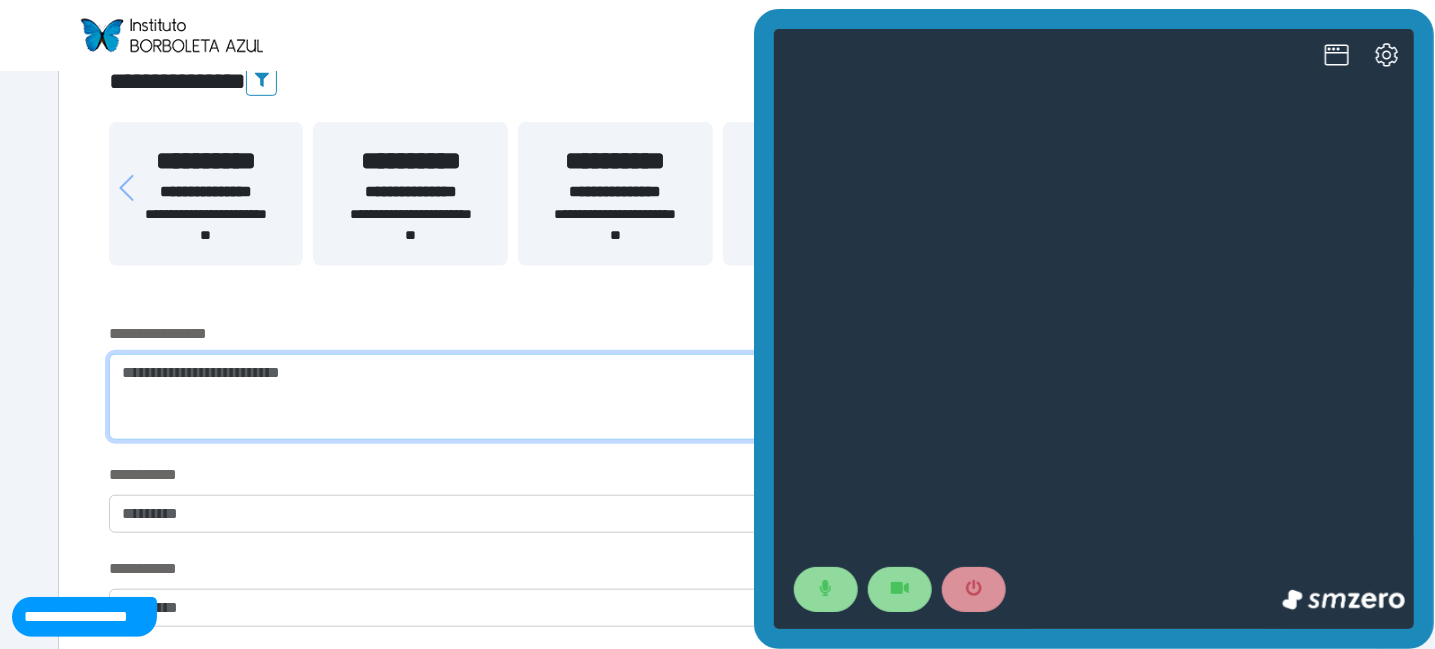 scroll, scrollTop: 0, scrollLeft: 0, axis: both 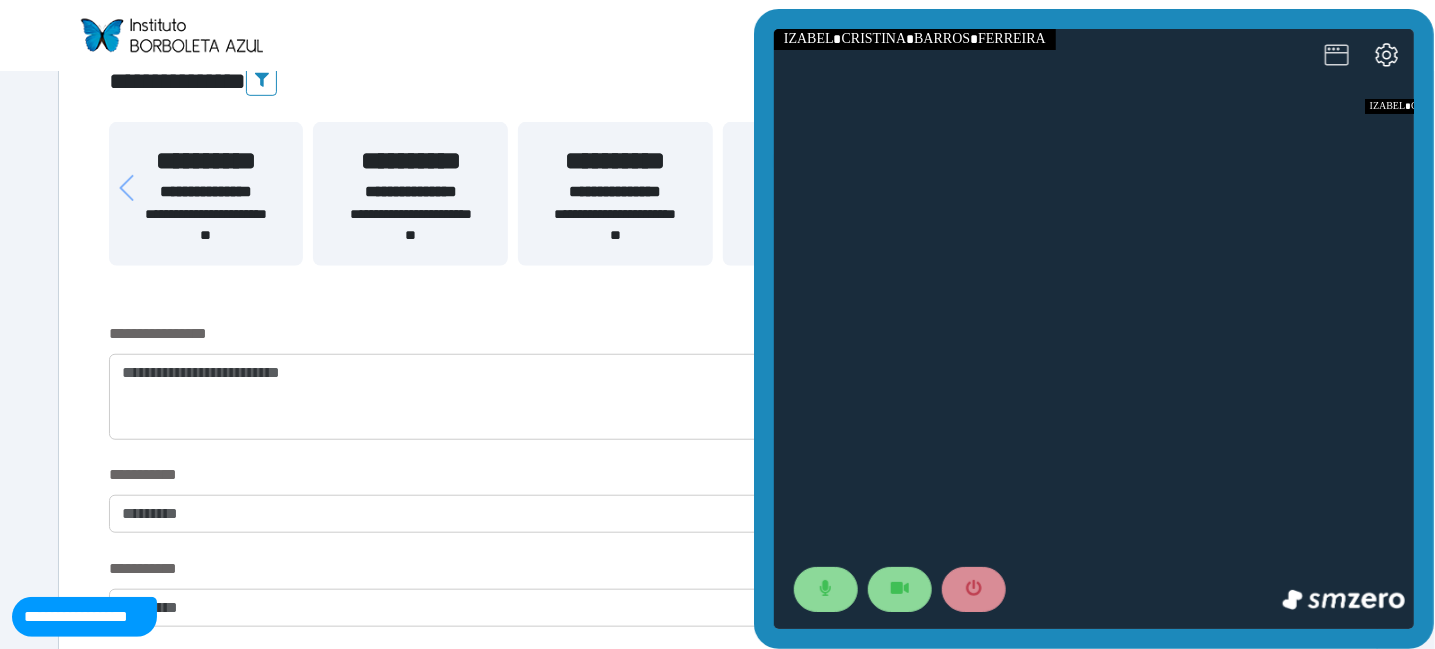 click 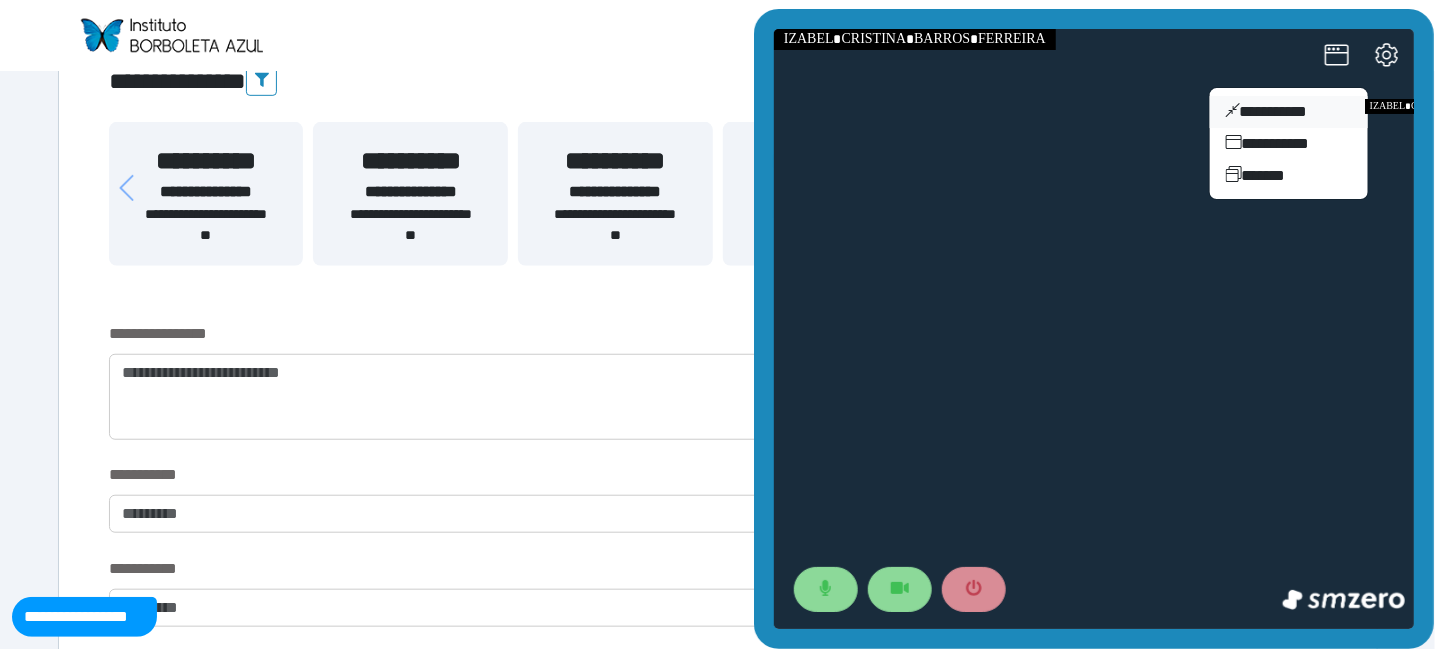 click on "**********" at bounding box center (1288, 112) 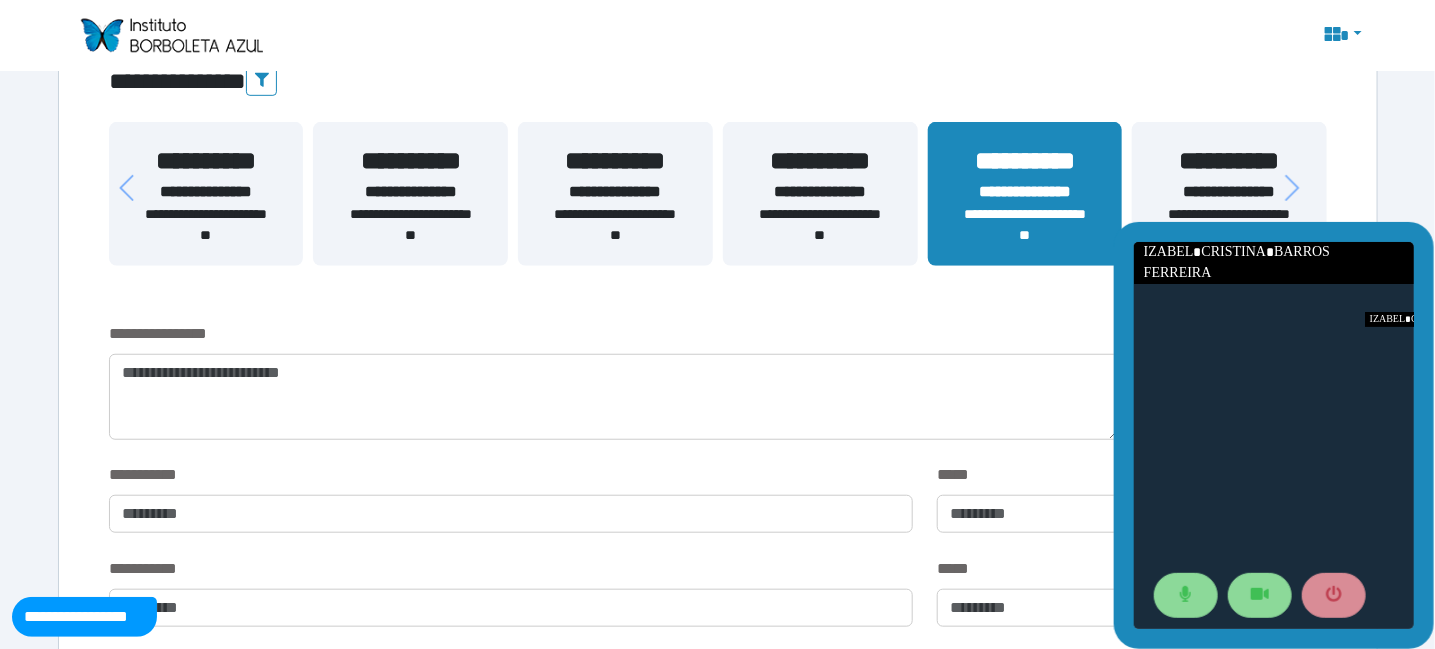 click at bounding box center (1341, 36) 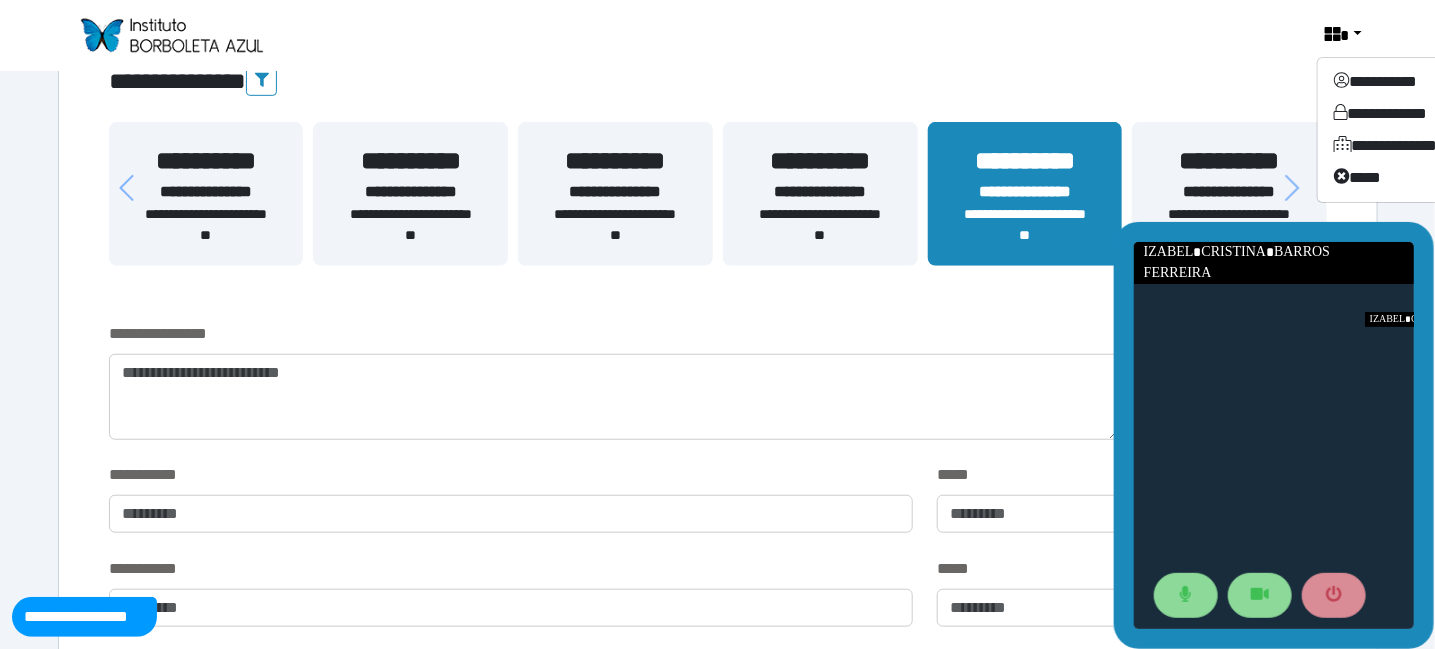 click on "**********" at bounding box center (717, 35) 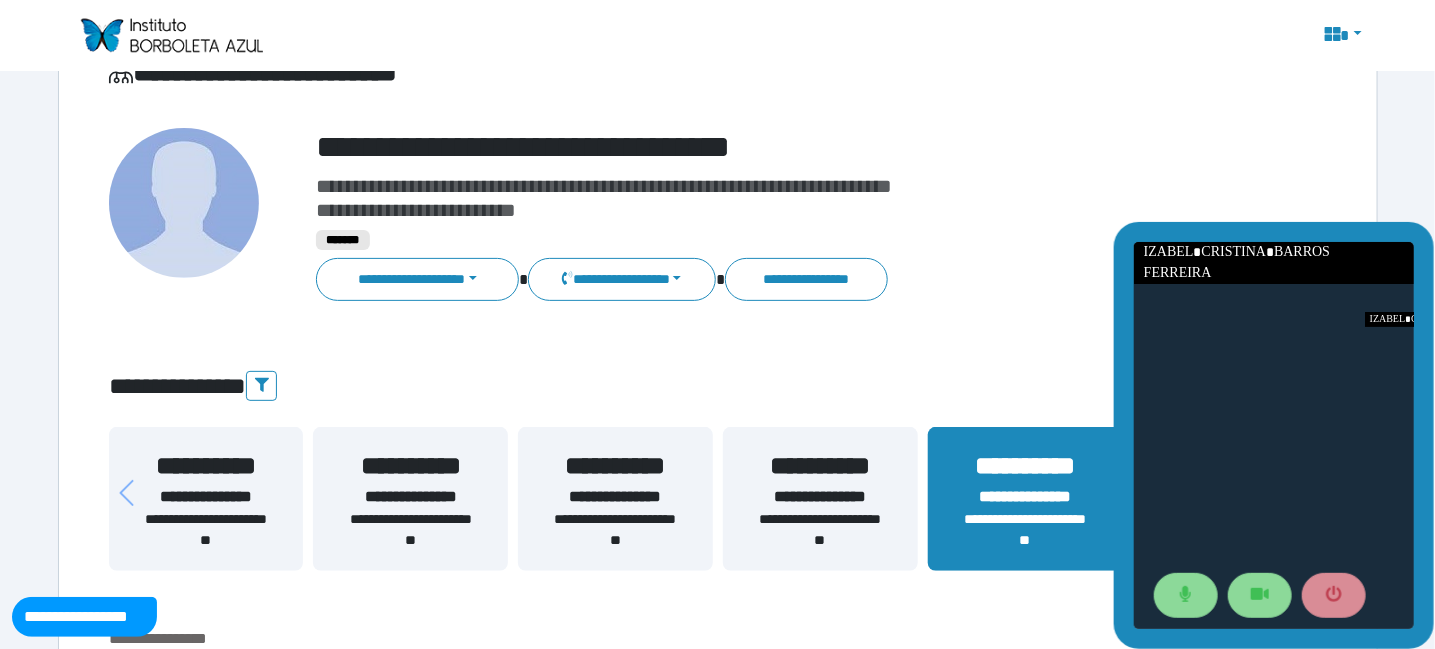 scroll, scrollTop: 0, scrollLeft: 0, axis: both 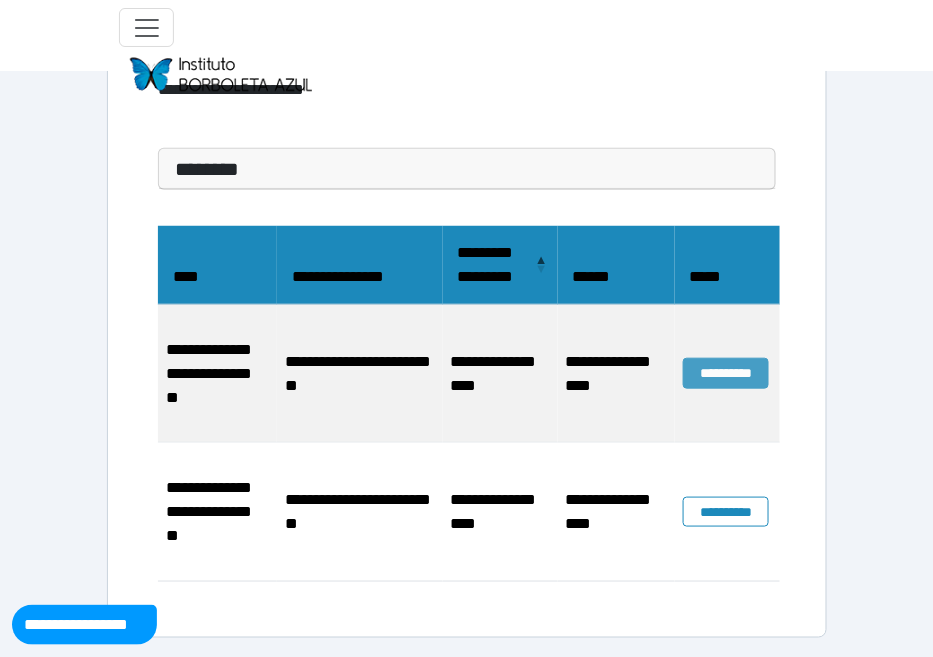click on "**********" at bounding box center (726, 373) 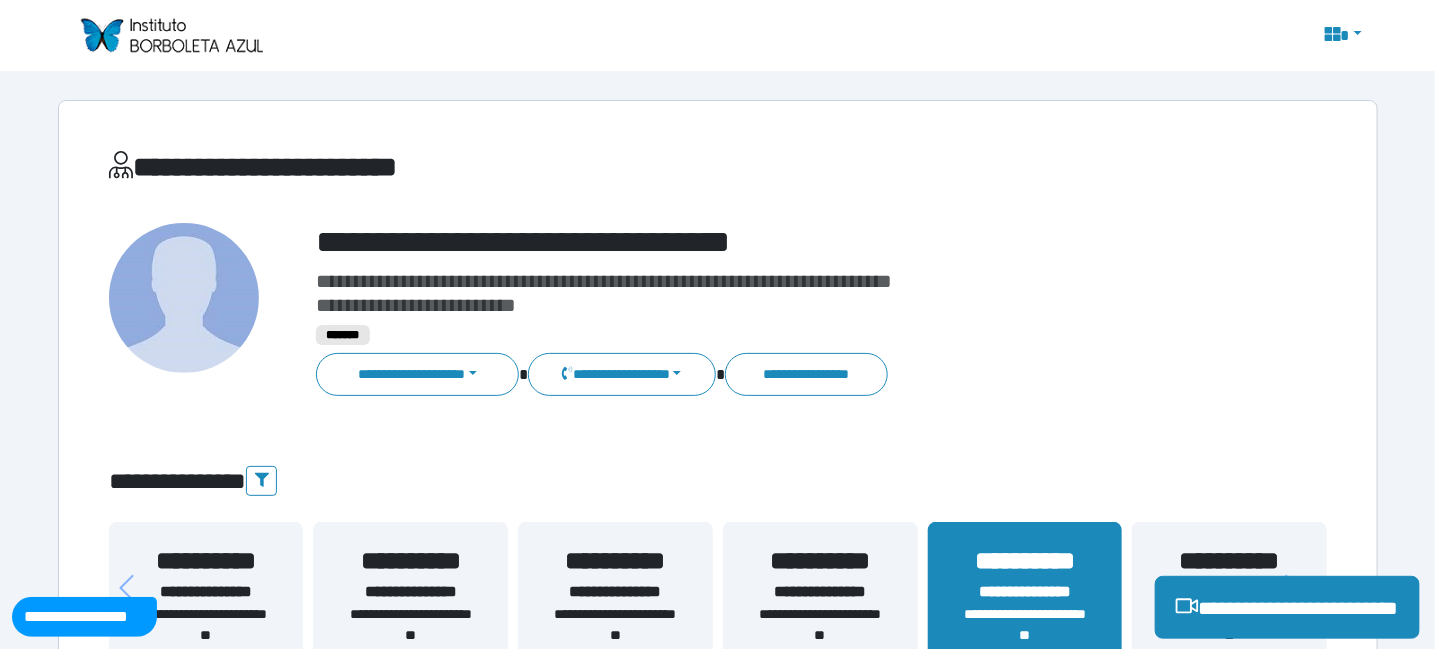 scroll, scrollTop: 100, scrollLeft: 0, axis: vertical 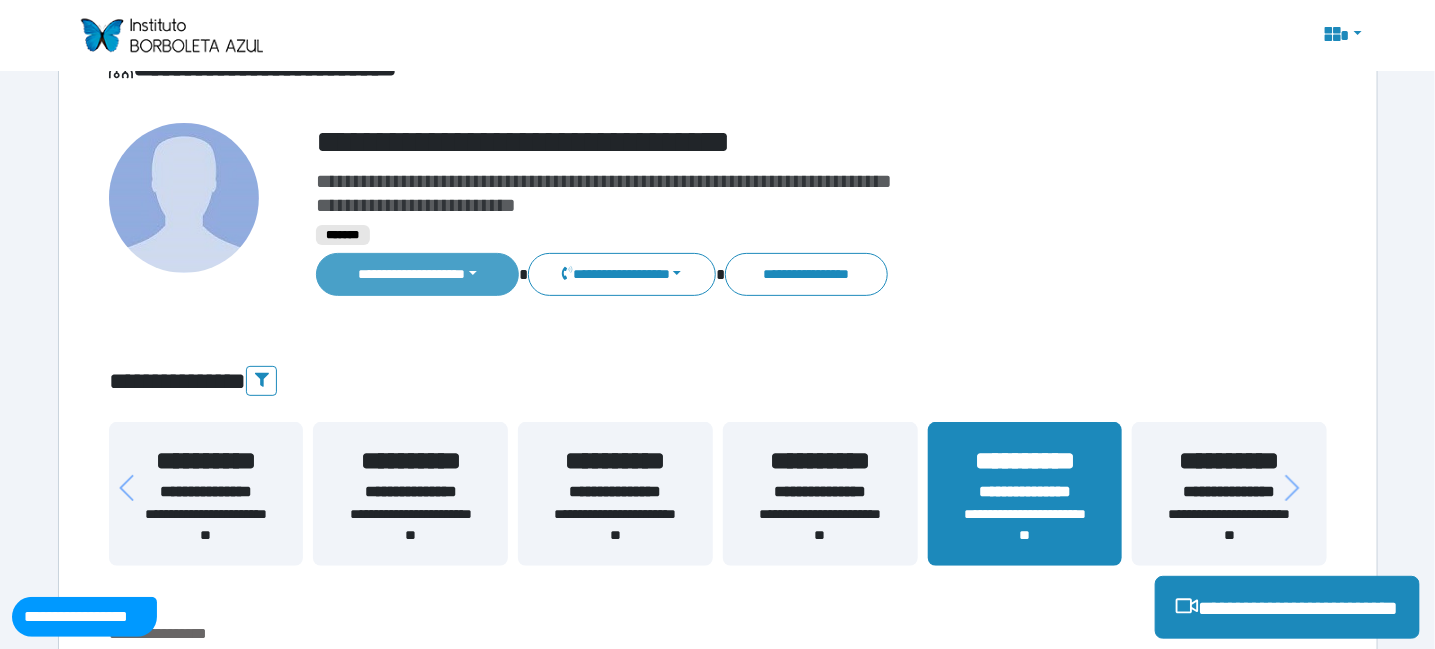 click on "**********" at bounding box center [417, 274] 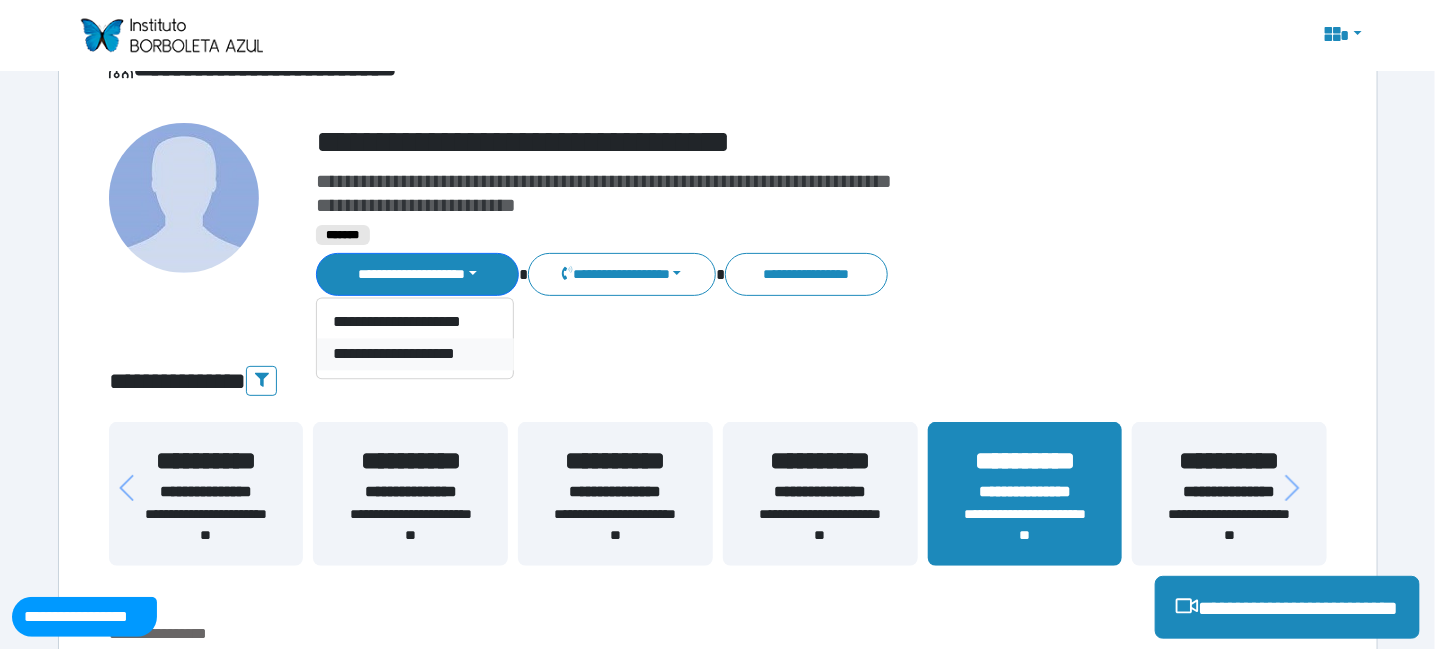click on "**********" at bounding box center (415, 355) 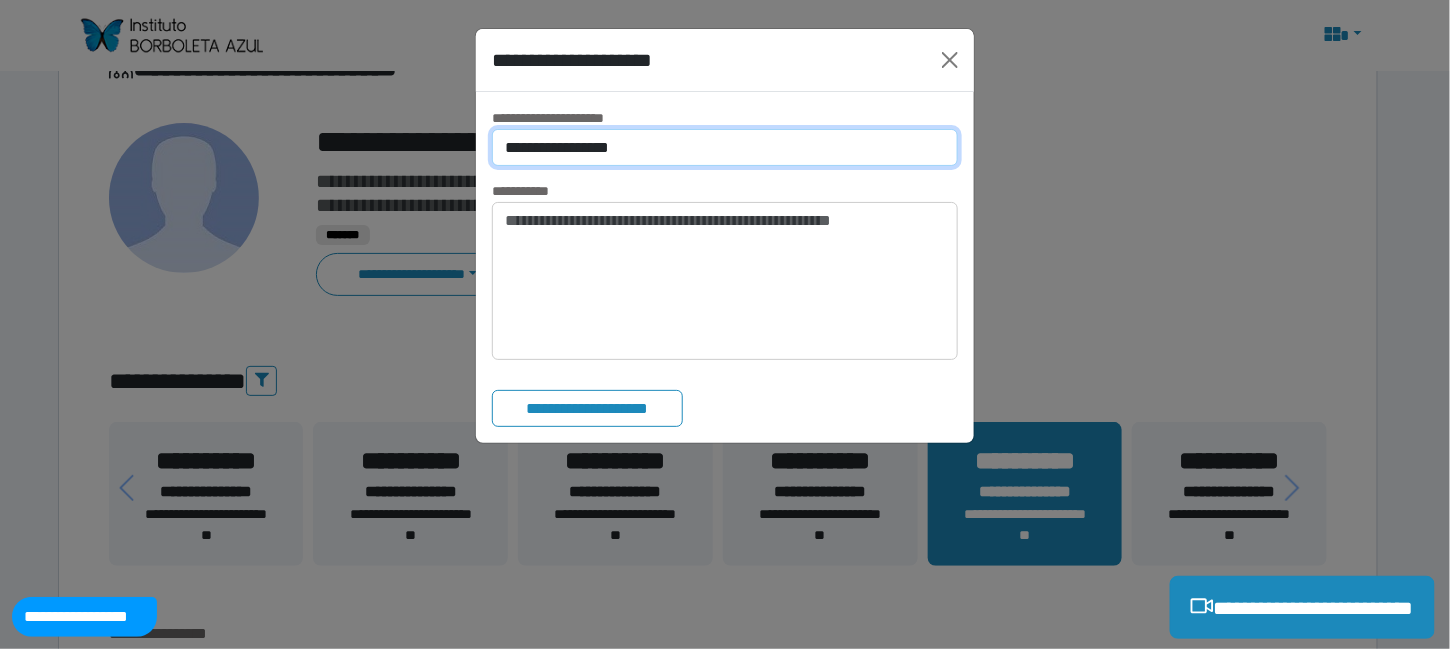 click on "**********" at bounding box center [725, 147] 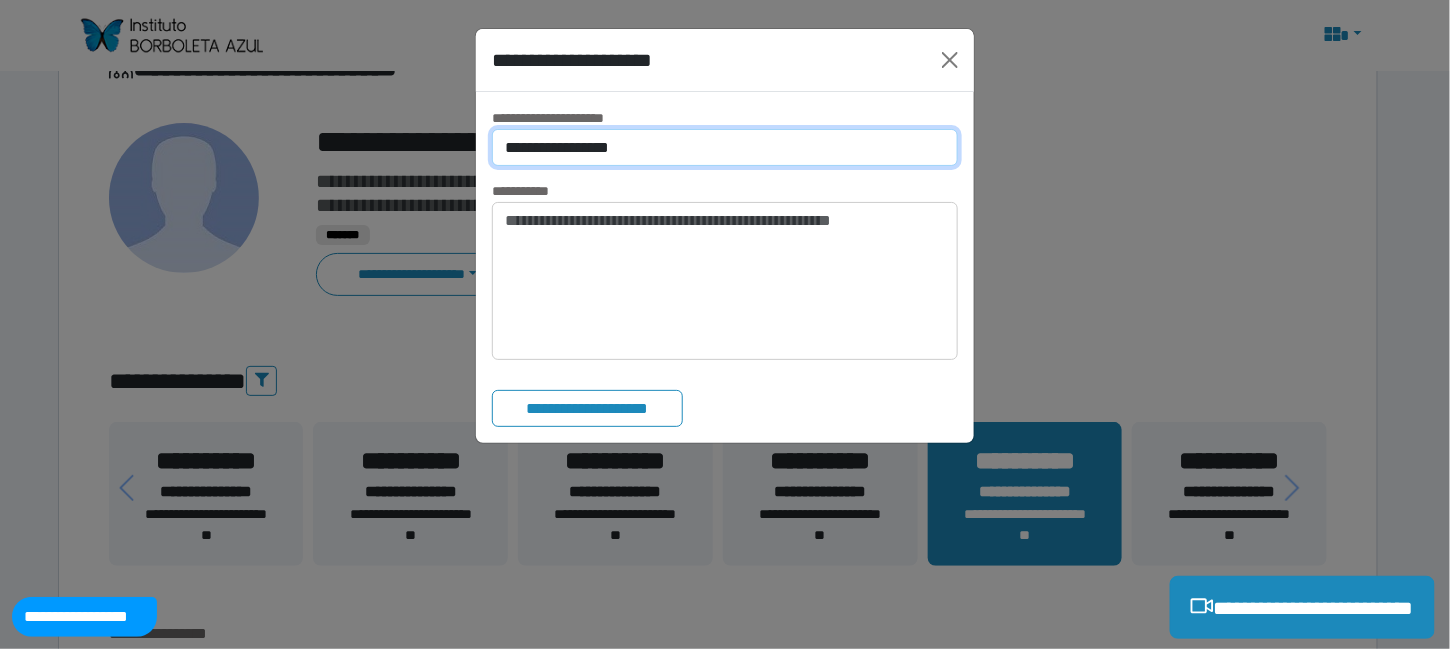 select on "*" 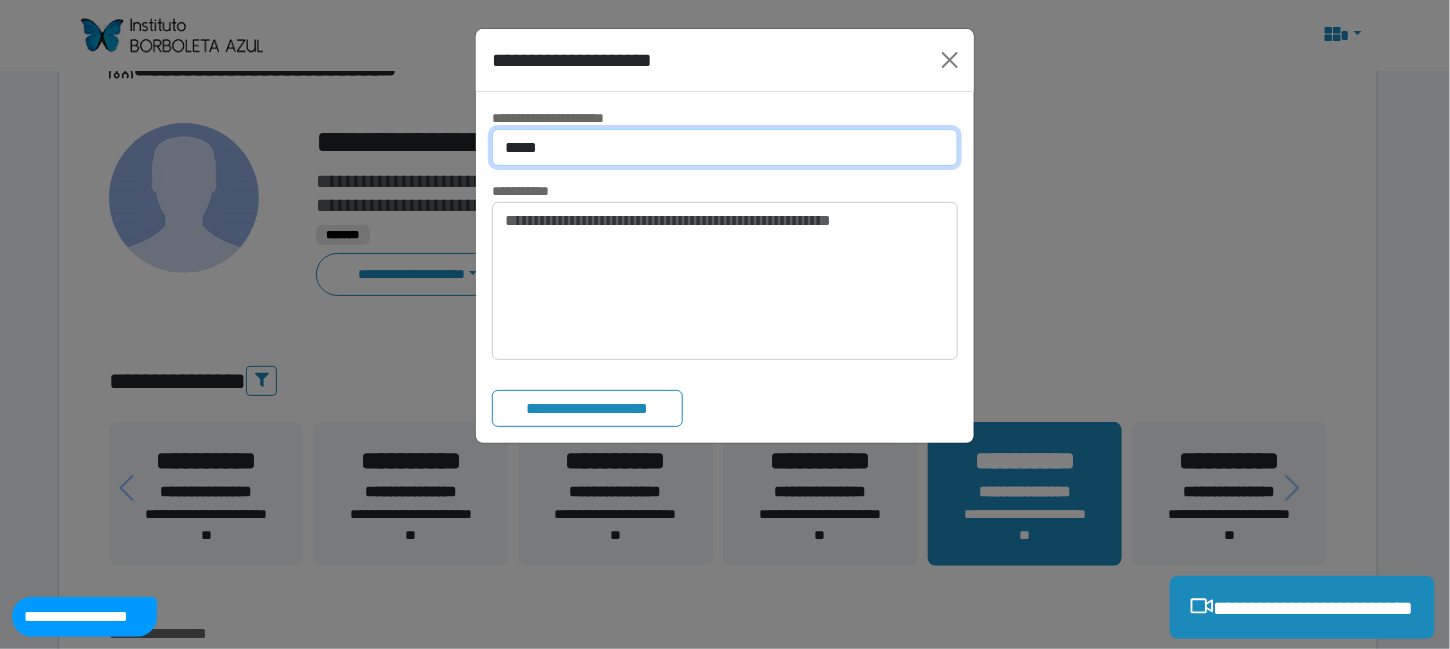 click on "**********" at bounding box center [725, 147] 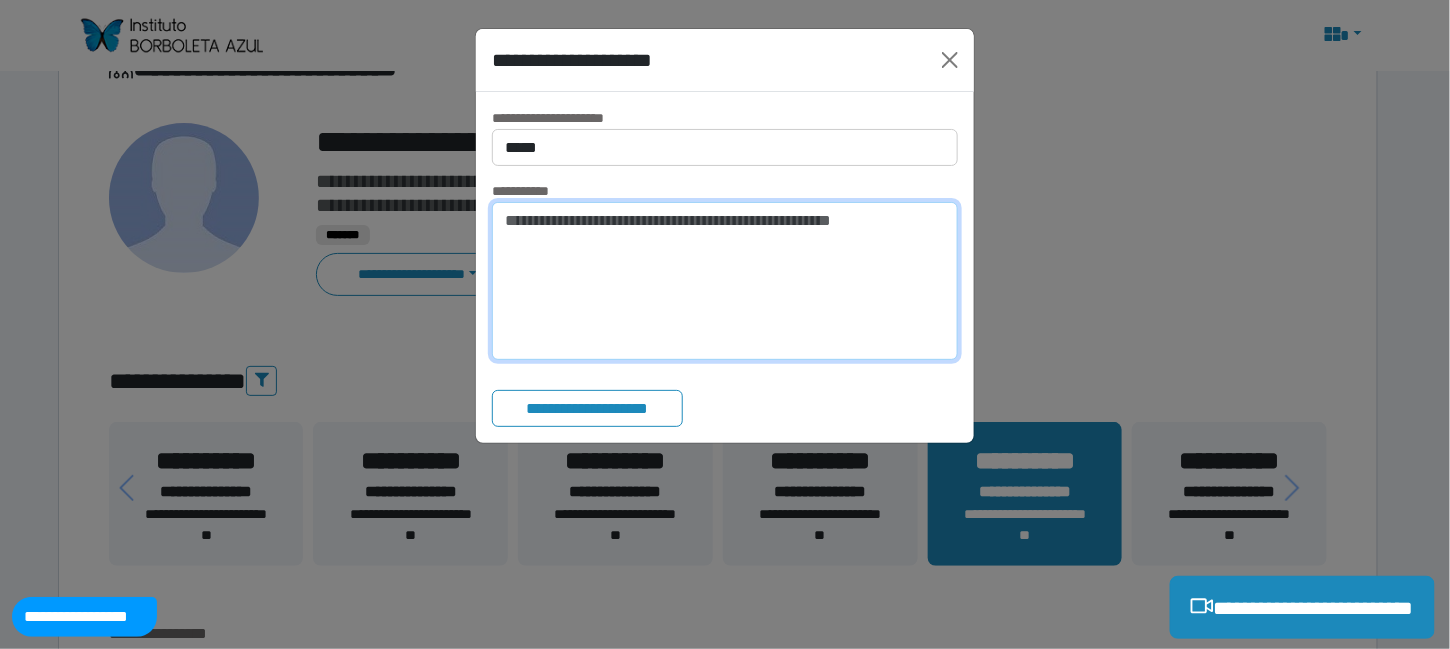 click at bounding box center (725, 281) 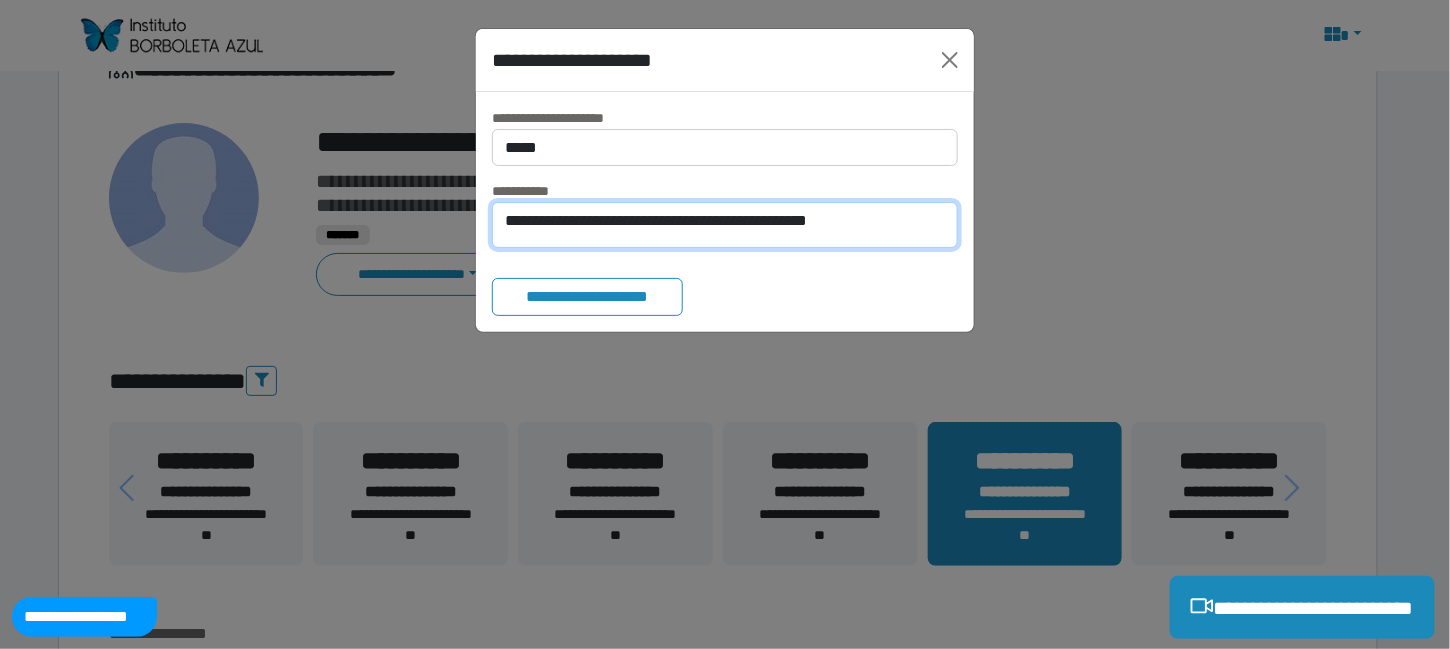 click on "**********" at bounding box center [725, 225] 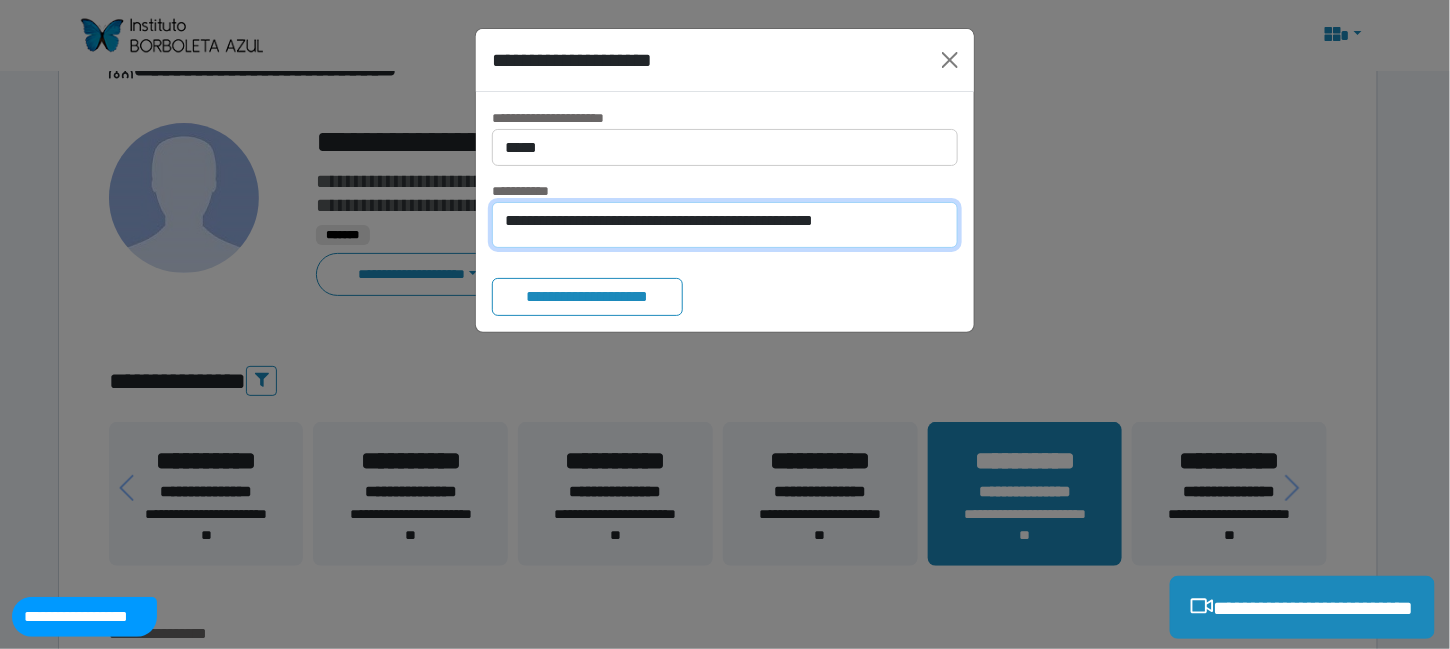 click on "**********" at bounding box center [725, 225] 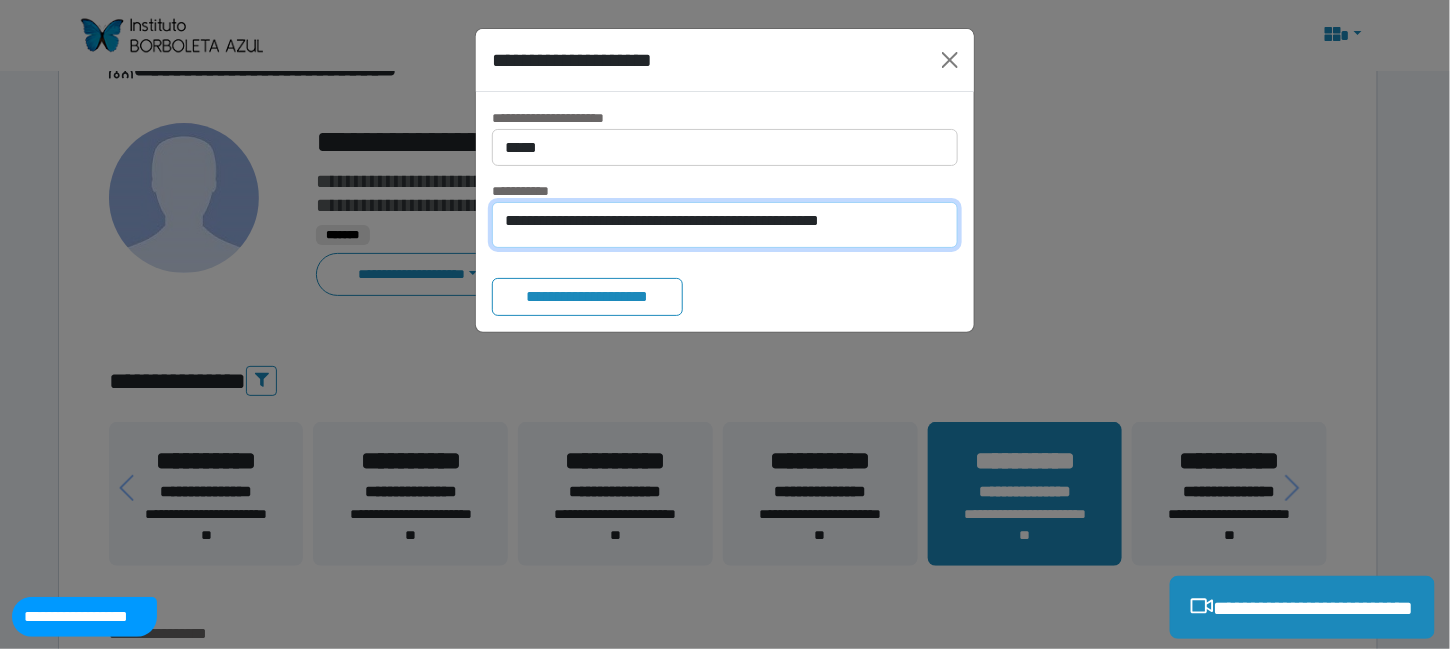 click on "**********" at bounding box center (725, 225) 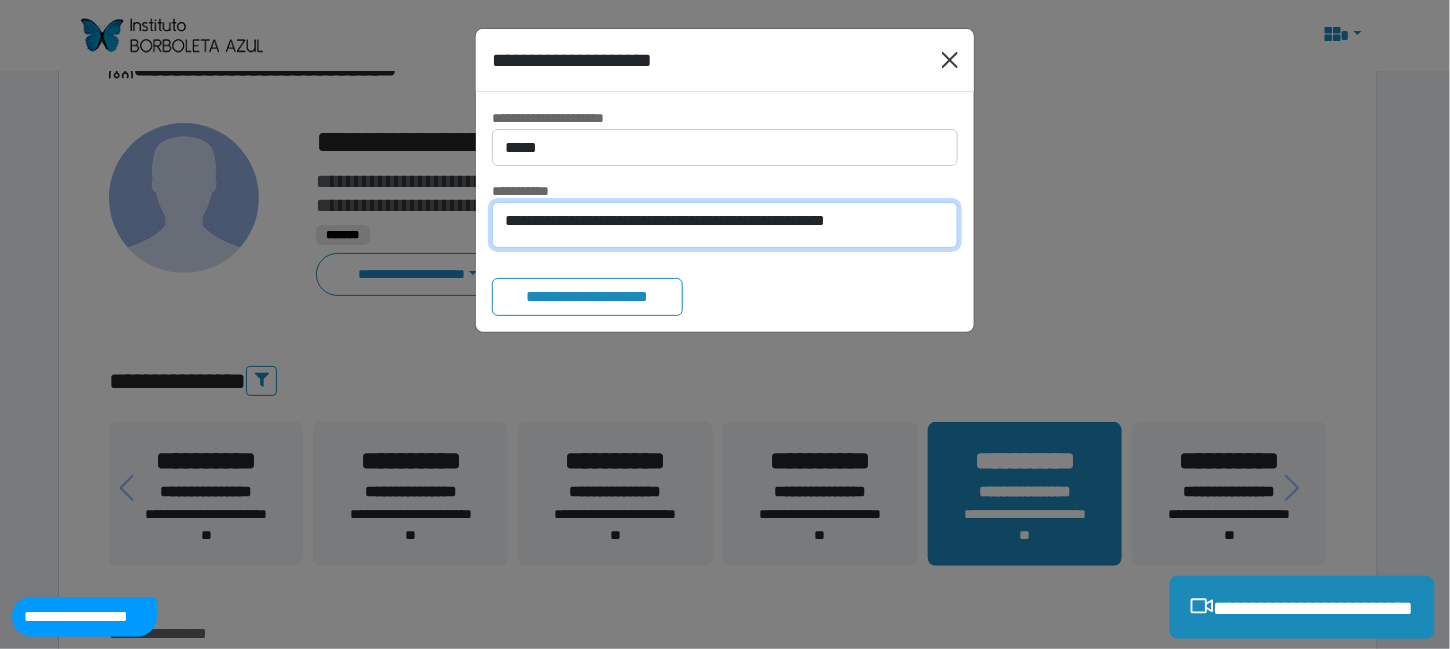 type on "**********" 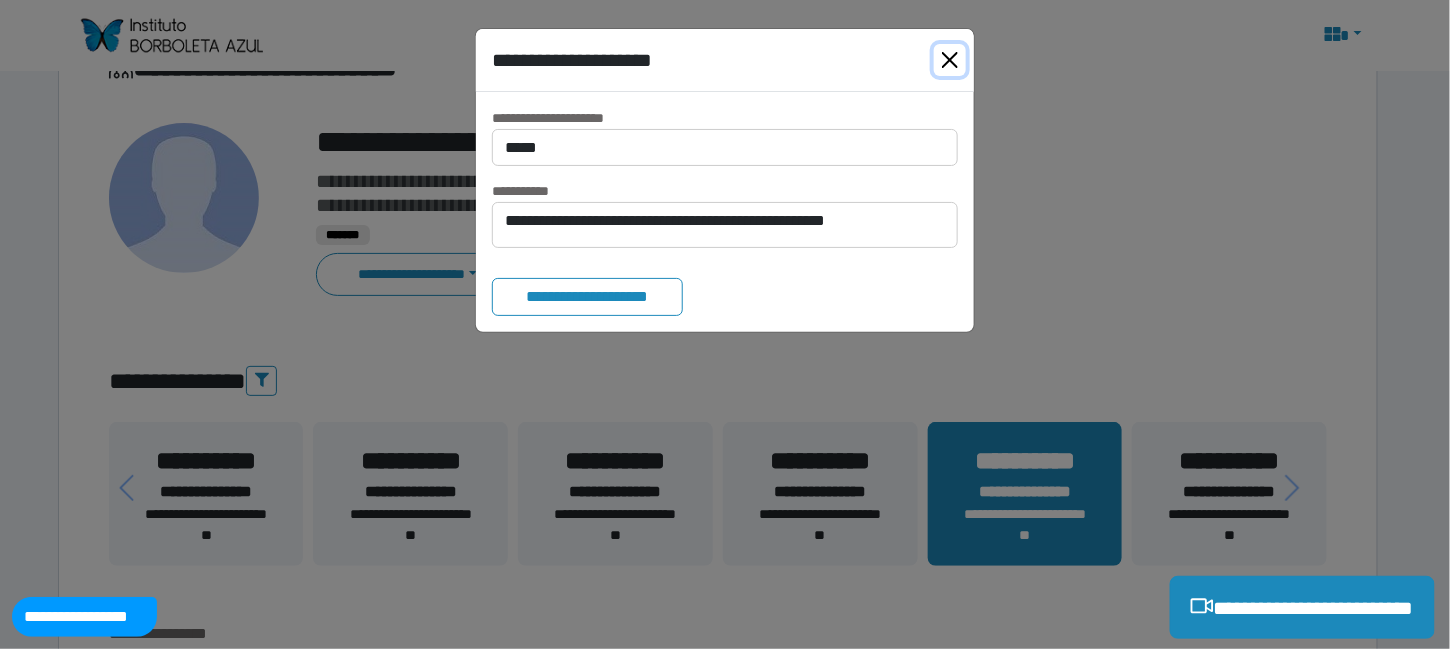 click at bounding box center [950, 60] 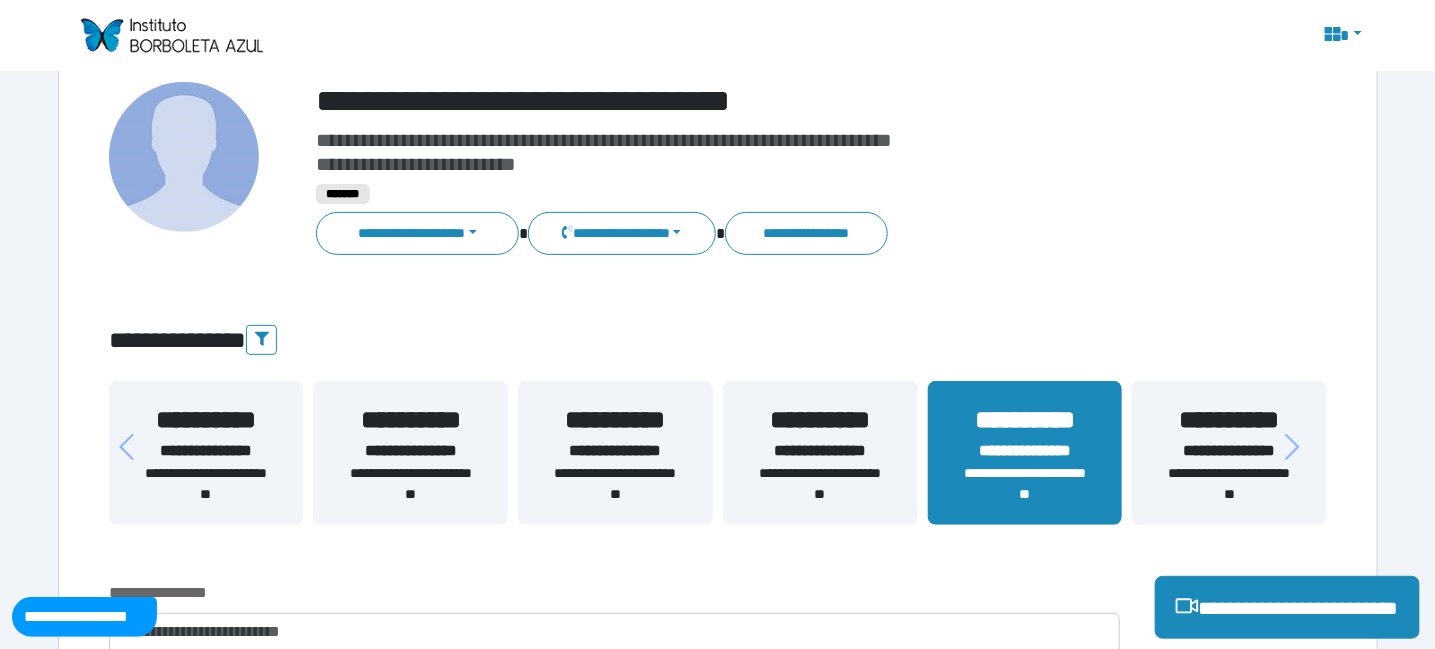 scroll, scrollTop: 300, scrollLeft: 0, axis: vertical 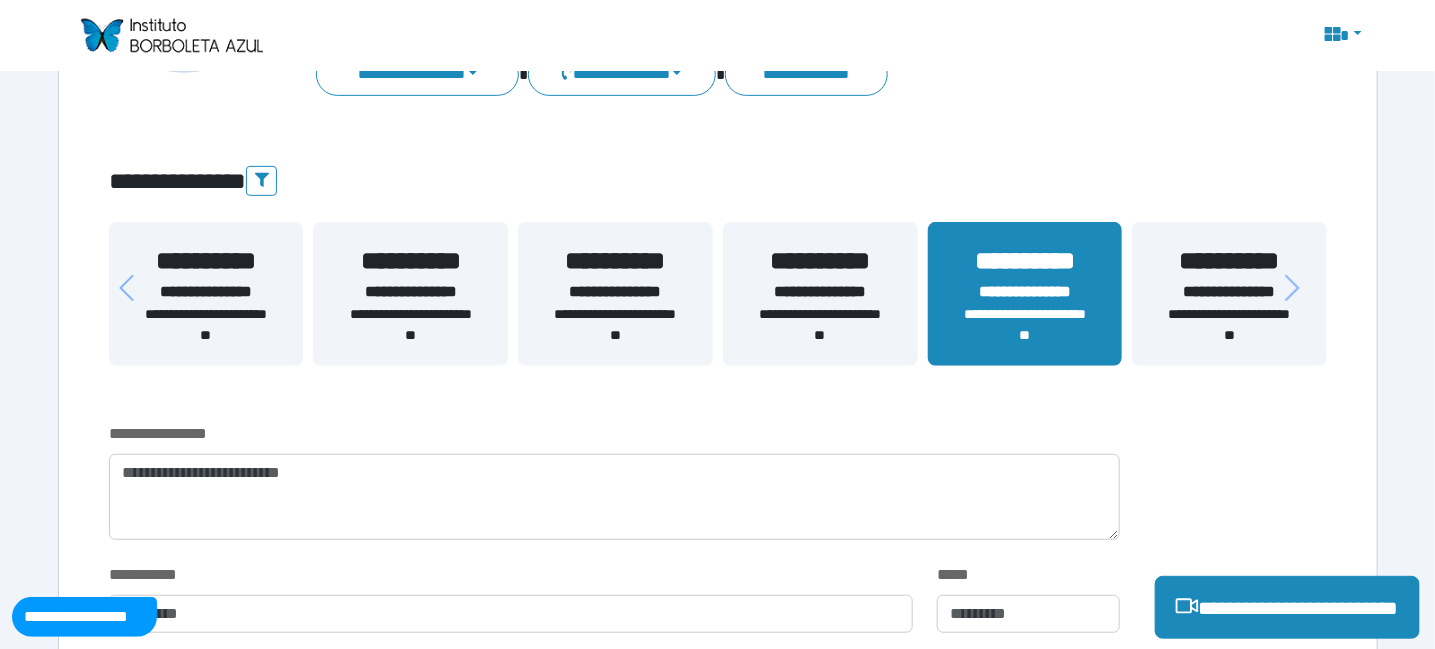 click on "**********" at bounding box center (820, 325) 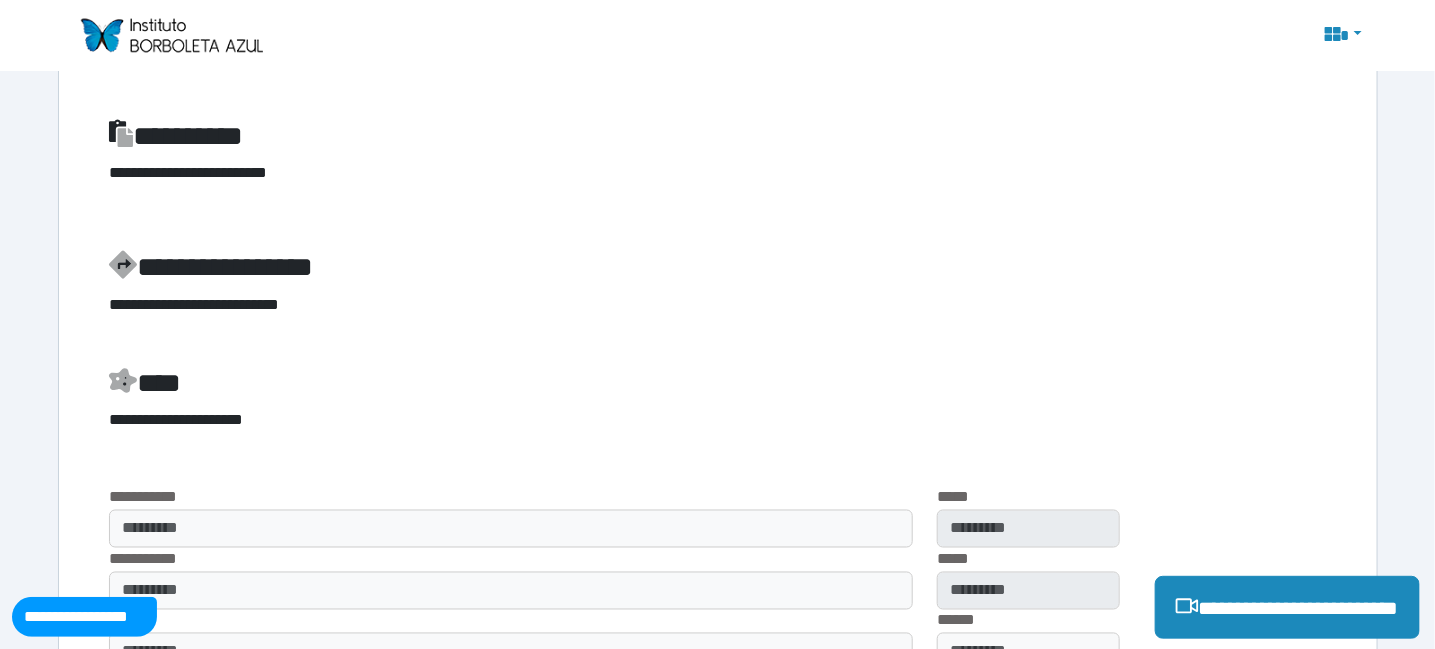 scroll, scrollTop: 1000, scrollLeft: 0, axis: vertical 